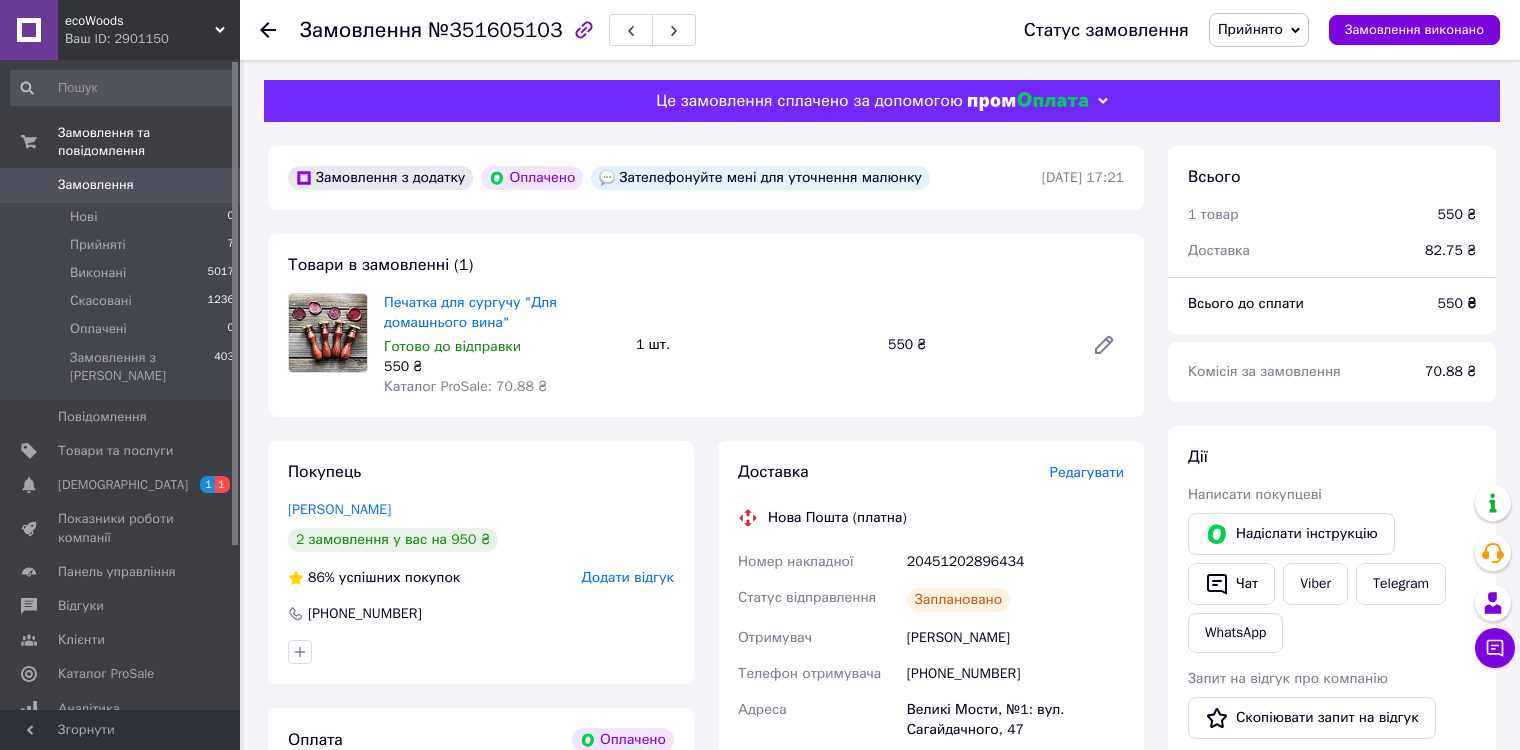 scroll, scrollTop: 0, scrollLeft: 0, axis: both 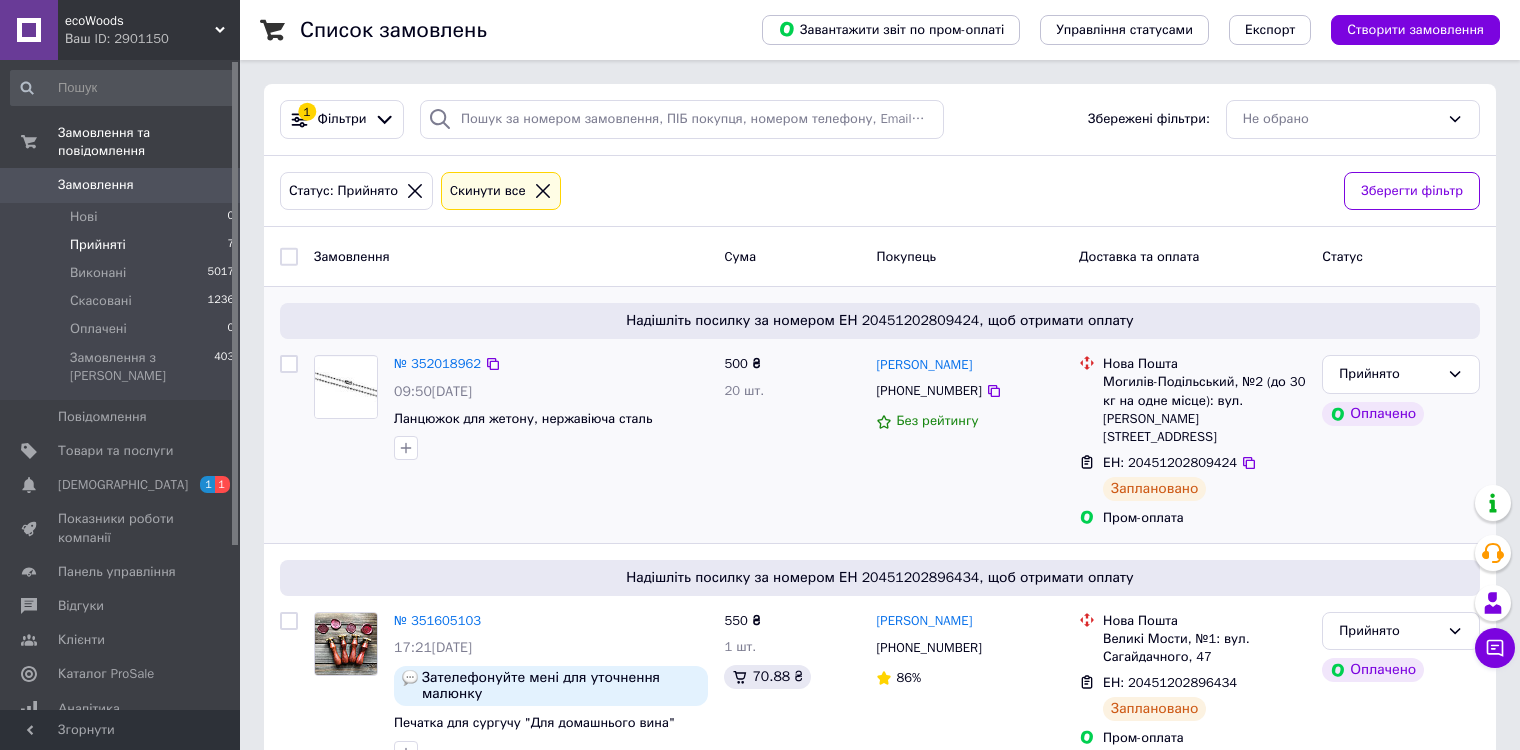 click on "№ 352018962 09:50[DATE] Ланцюжок для жетону, нержавіюча сталь" at bounding box center [511, 441] 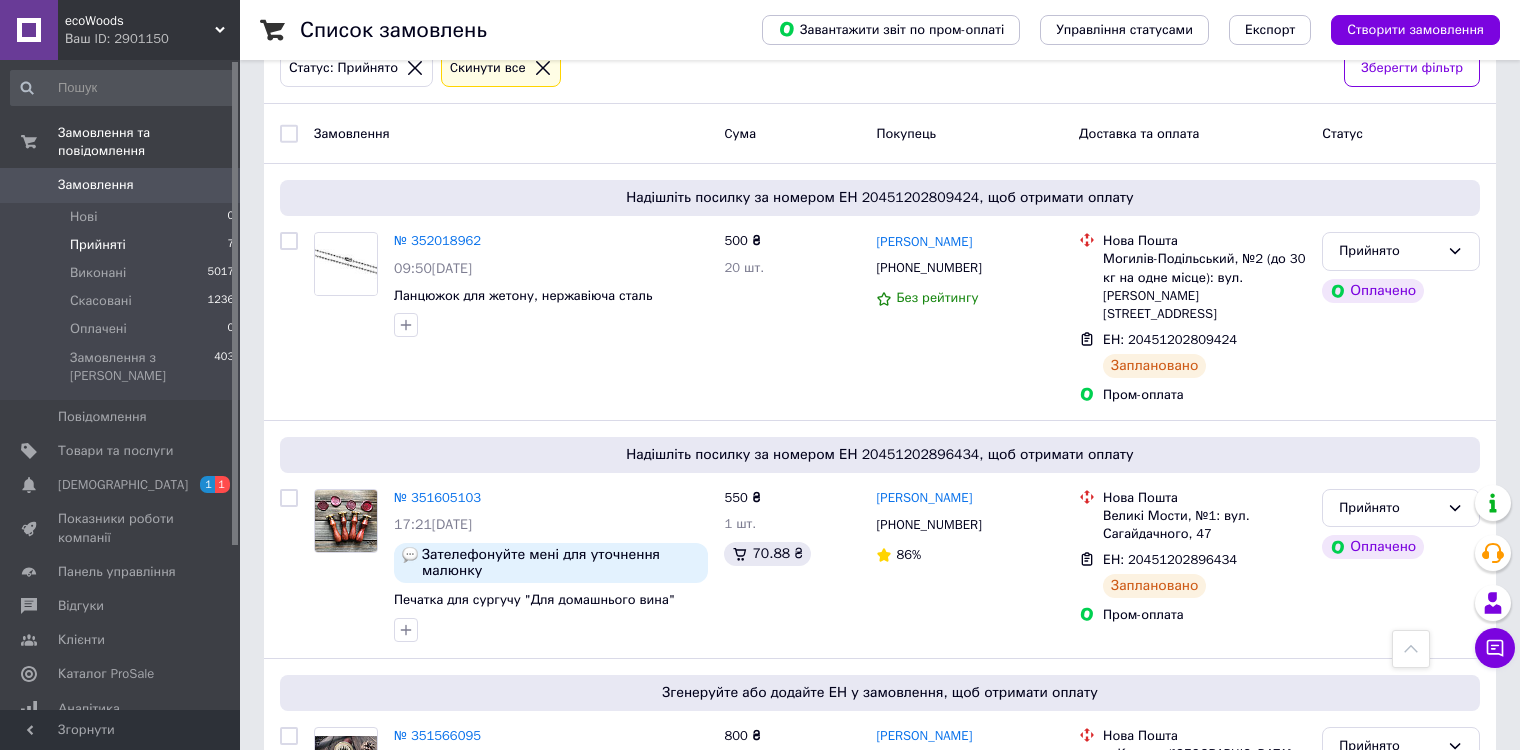 scroll, scrollTop: 0, scrollLeft: 0, axis: both 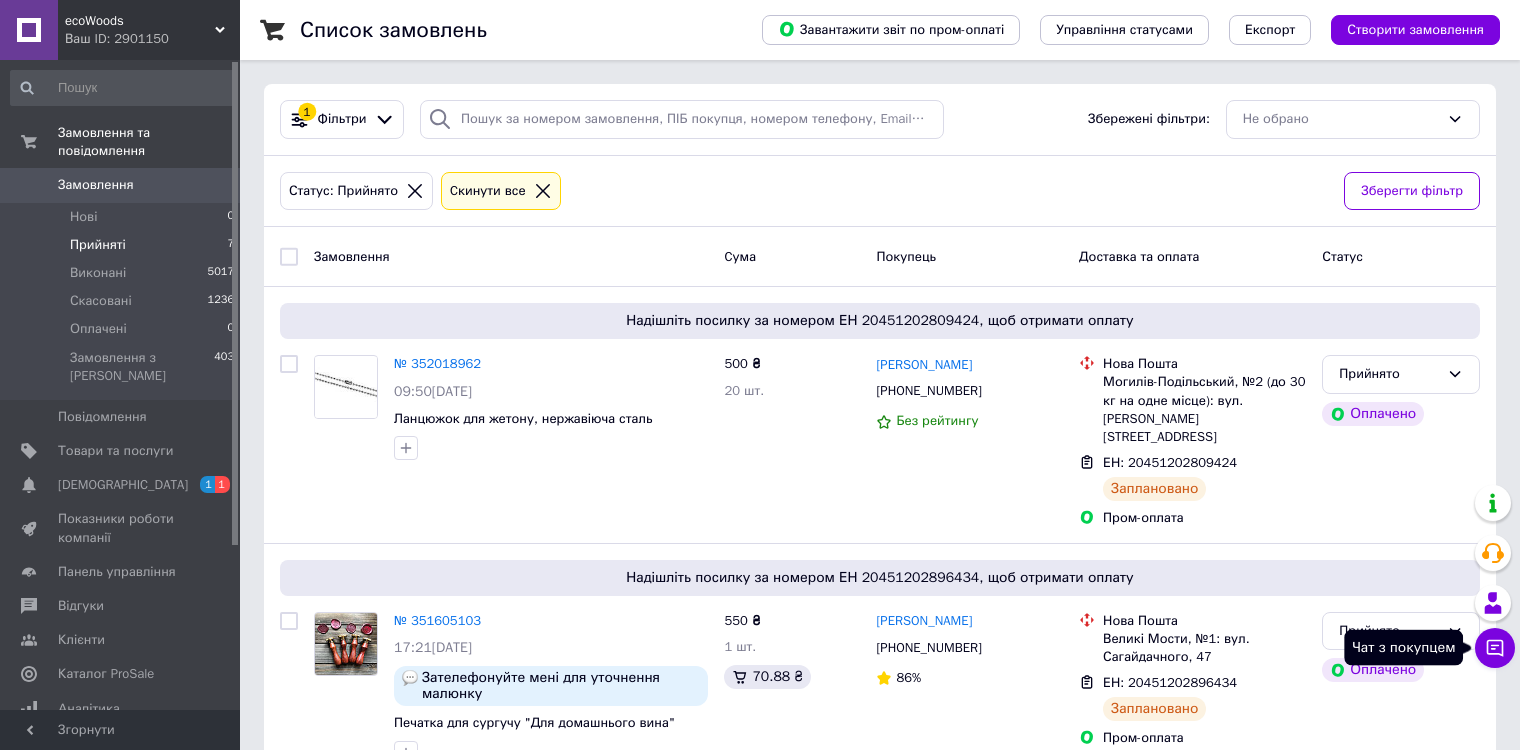 click 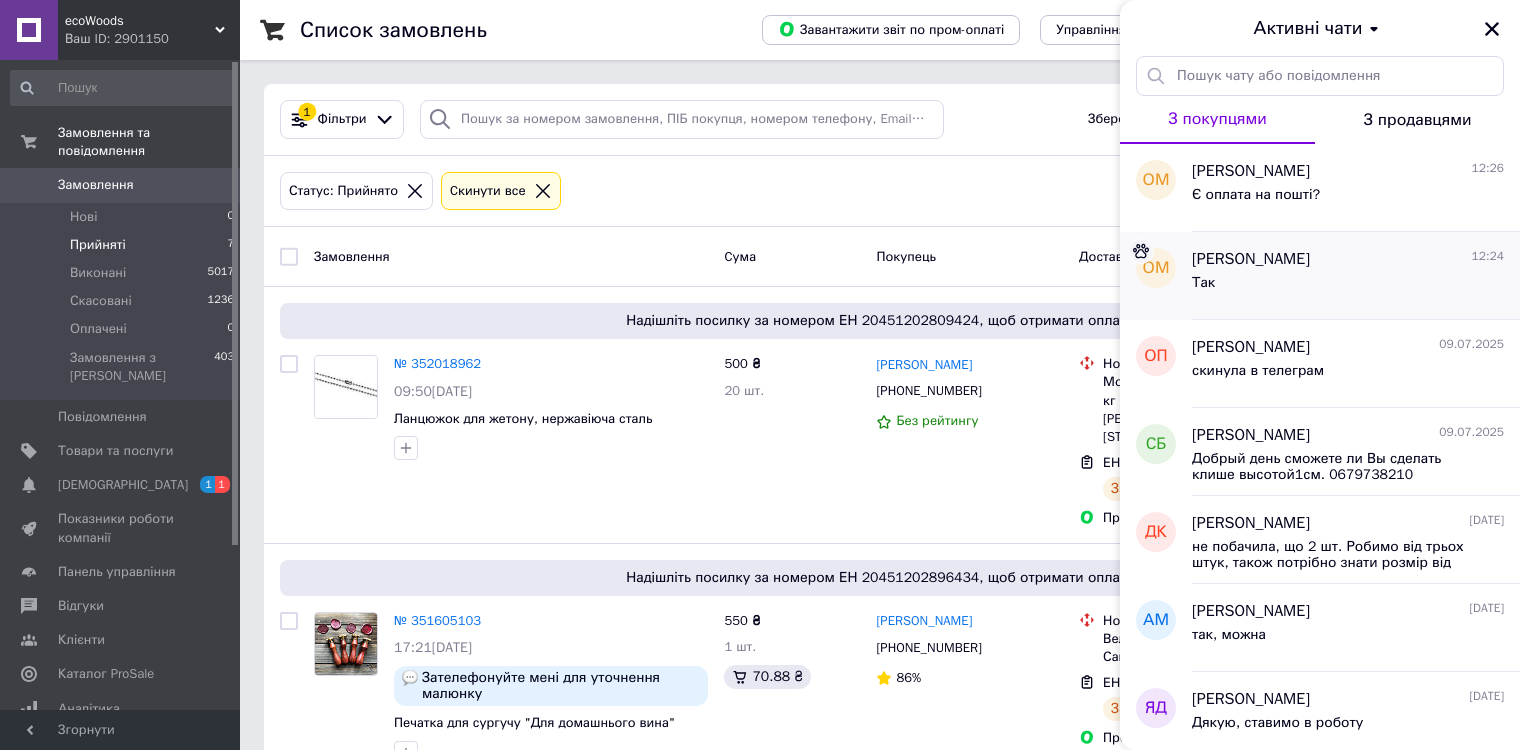click on "Так" at bounding box center (1348, 287) 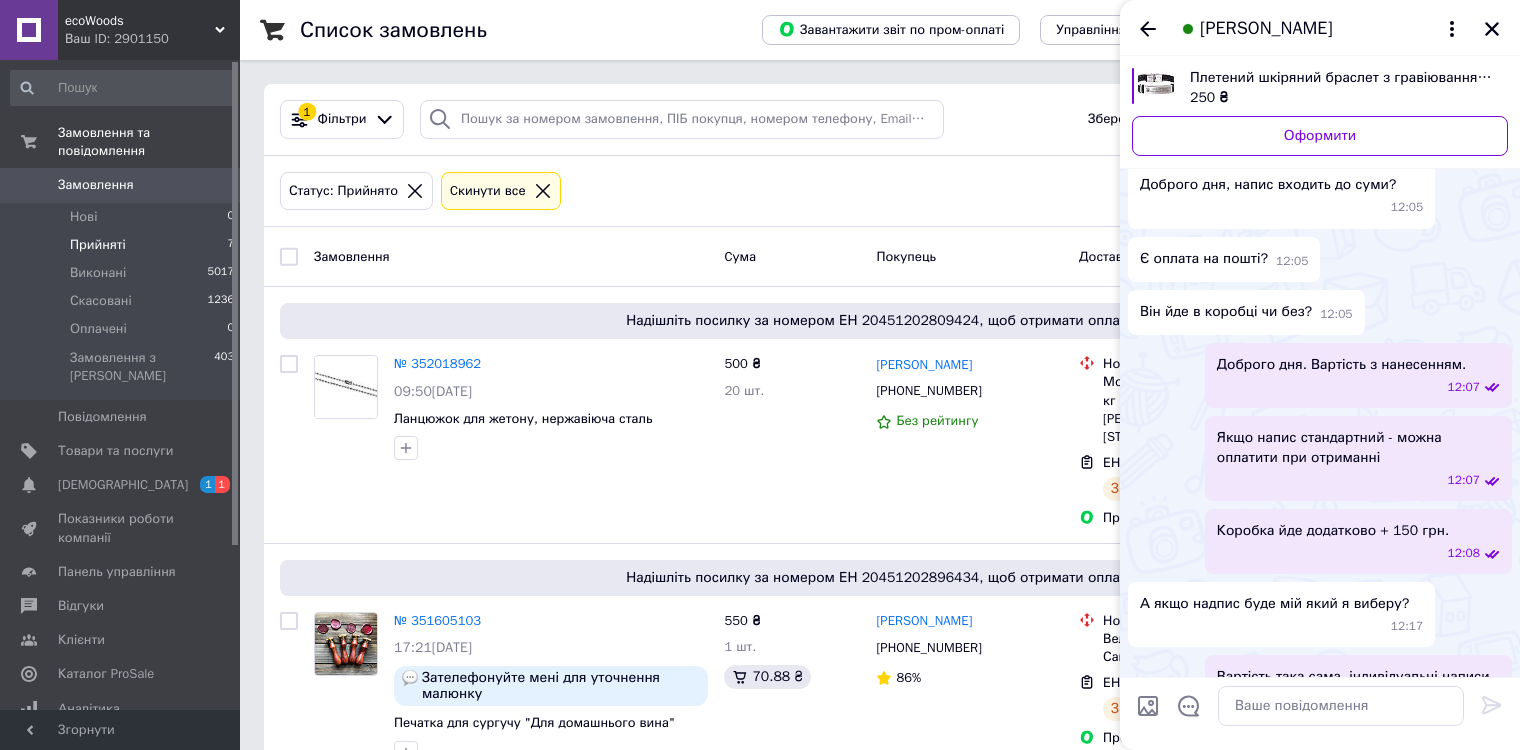 scroll, scrollTop: 100, scrollLeft: 0, axis: vertical 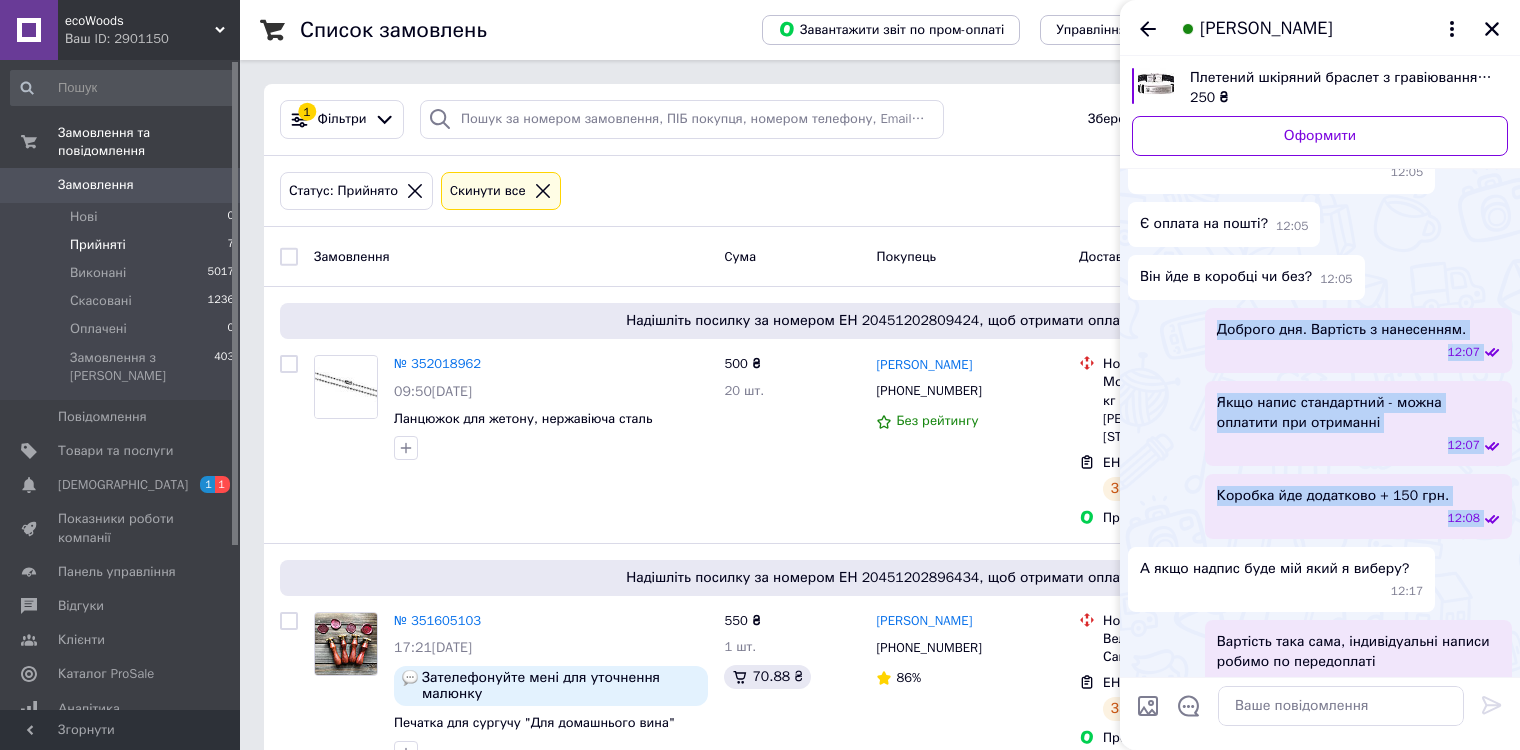 drag, startPoint x: 1214, startPoint y: 312, endPoint x: 1283, endPoint y: 378, distance: 95.48299 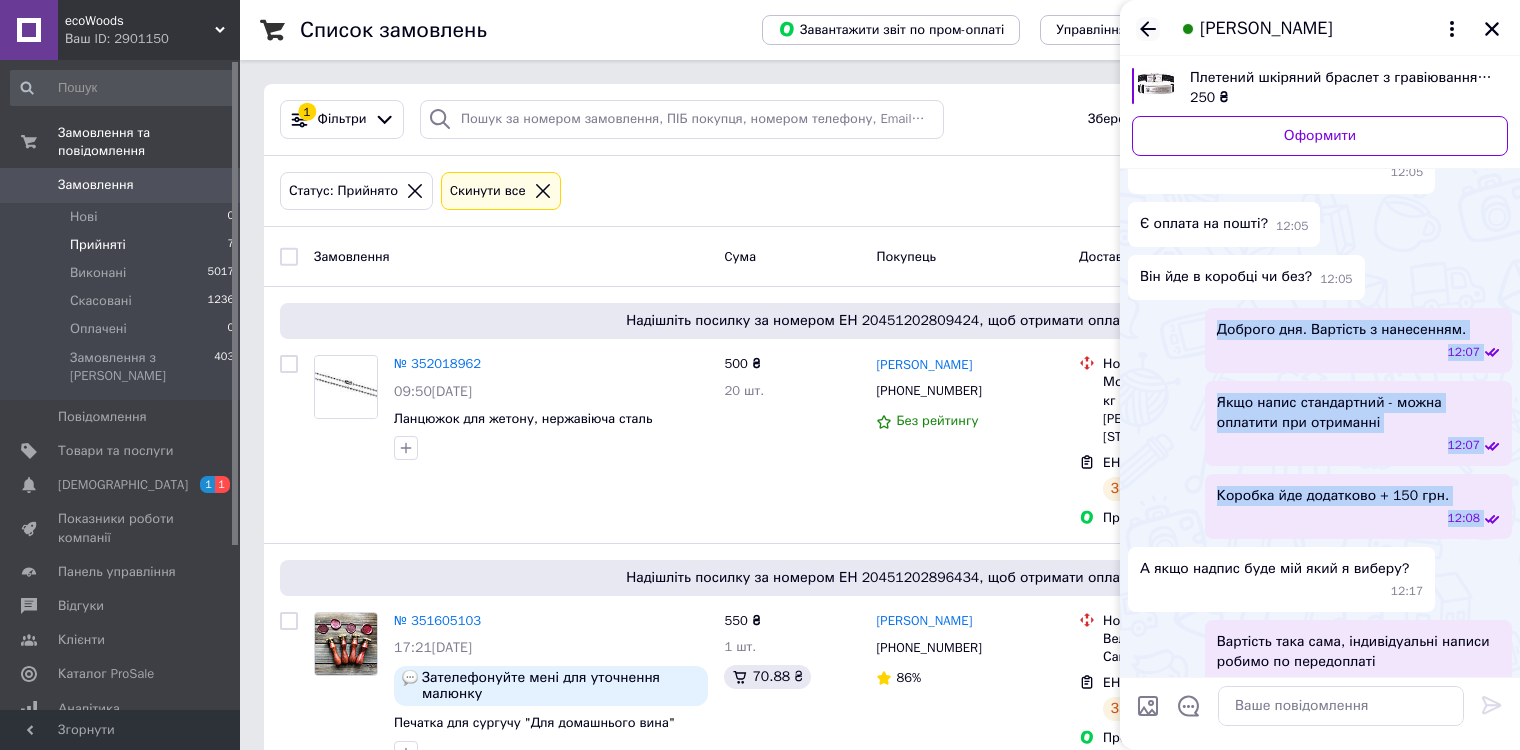 click 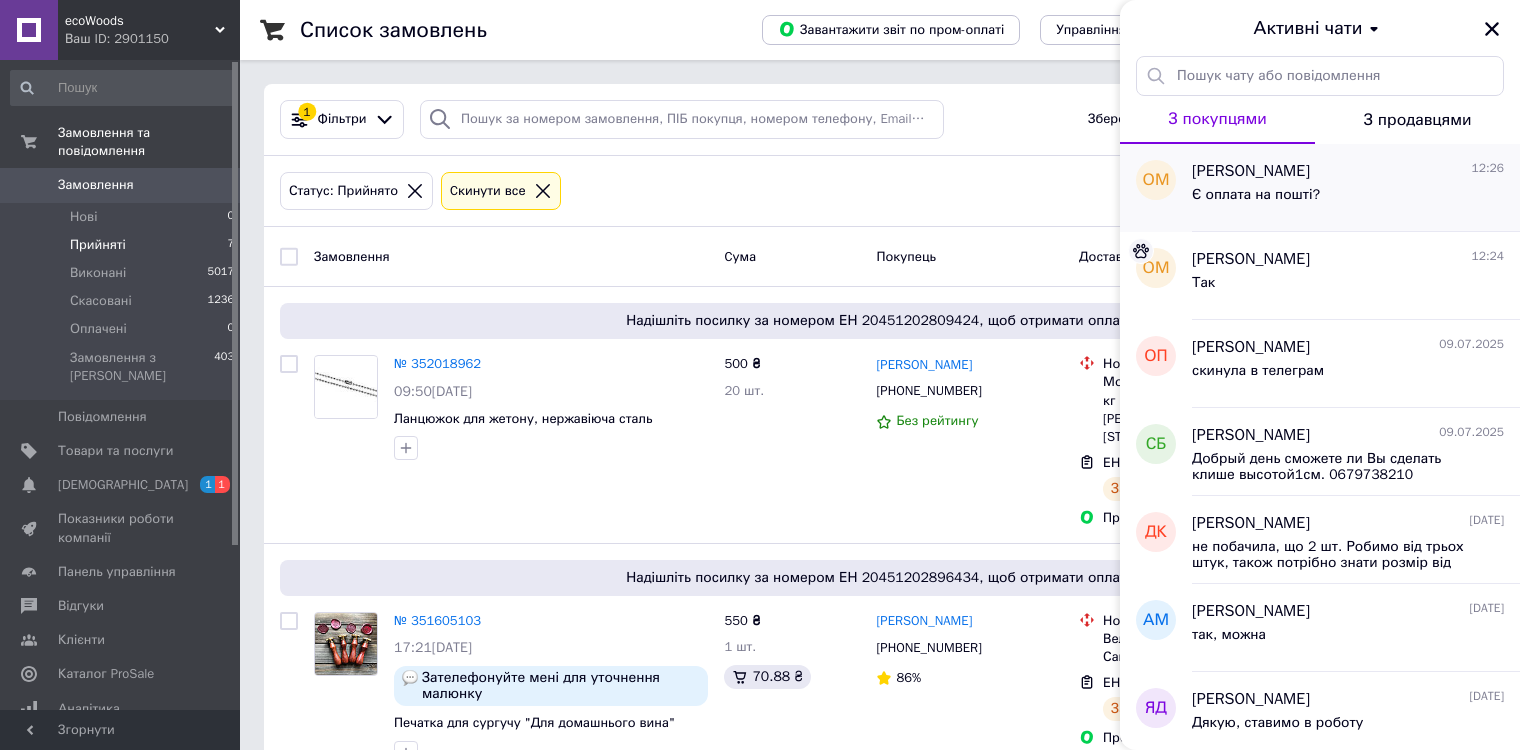 click on "Є оплата на пошті?" at bounding box center (1256, 201) 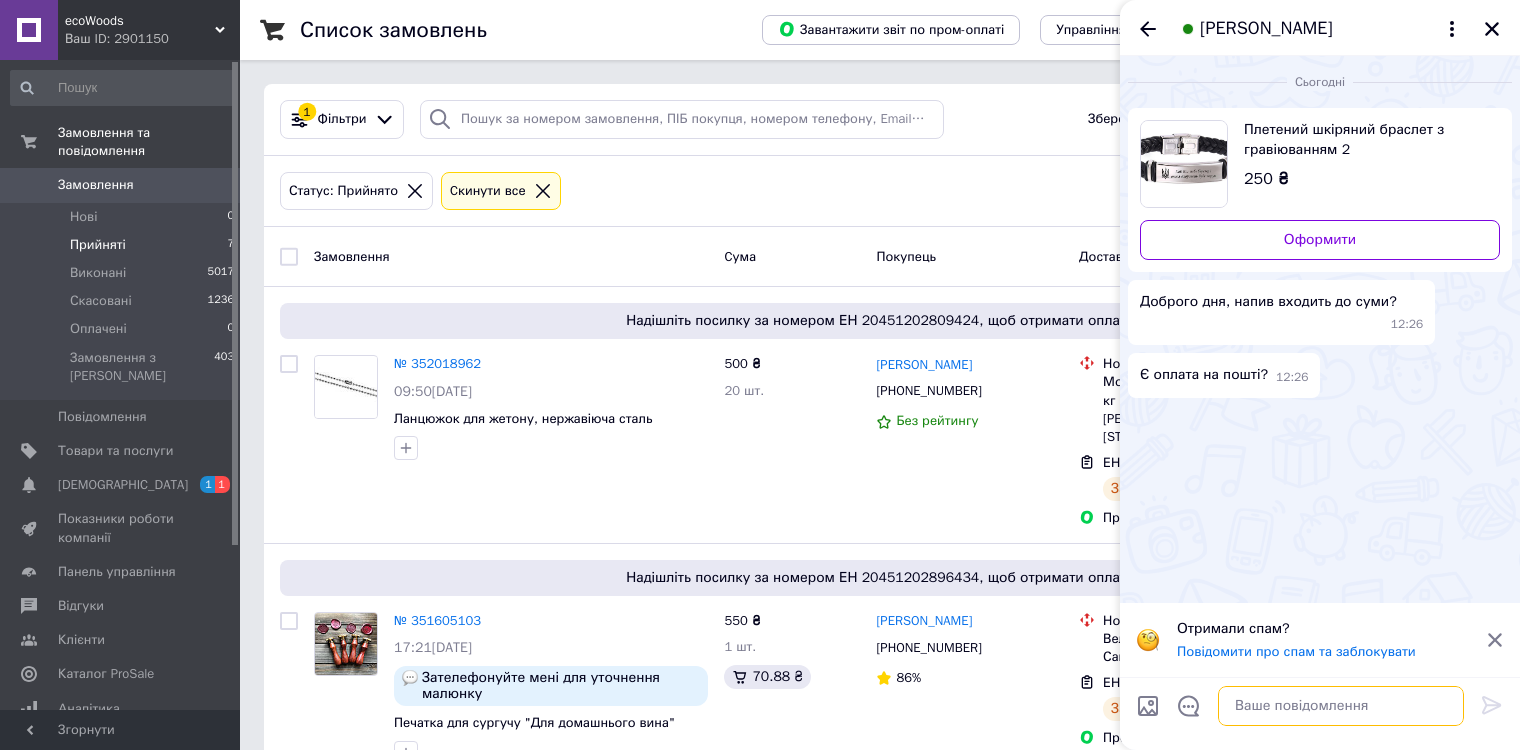 click at bounding box center (1341, 706) 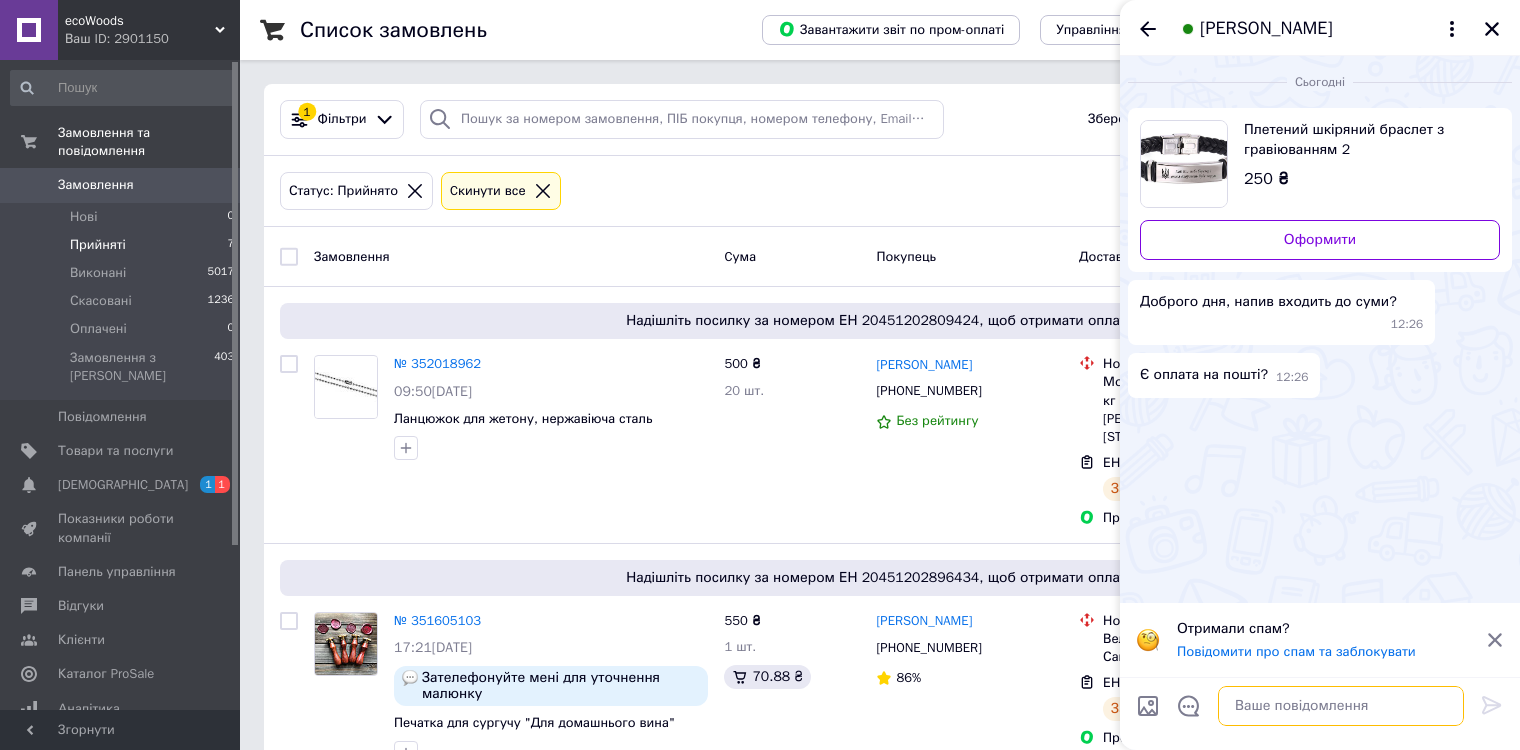 paste on "Доброго дня. Вартість з нанесенням.
12:07
Якщо напис стандартний - можна оплатити при отриманні
12:07
Коробка йде додатково + 150 грн.
12:08" 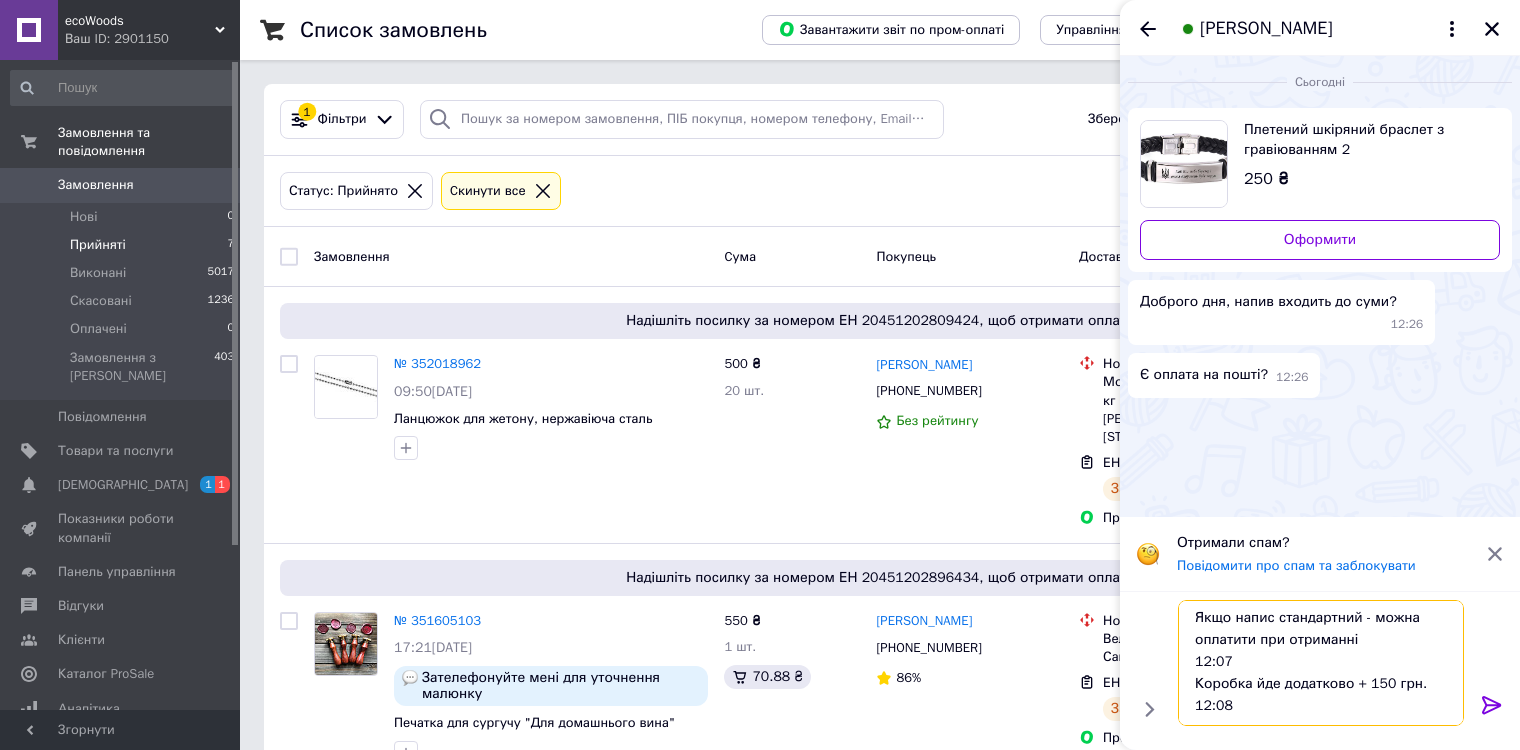 scroll, scrollTop: 0, scrollLeft: 0, axis: both 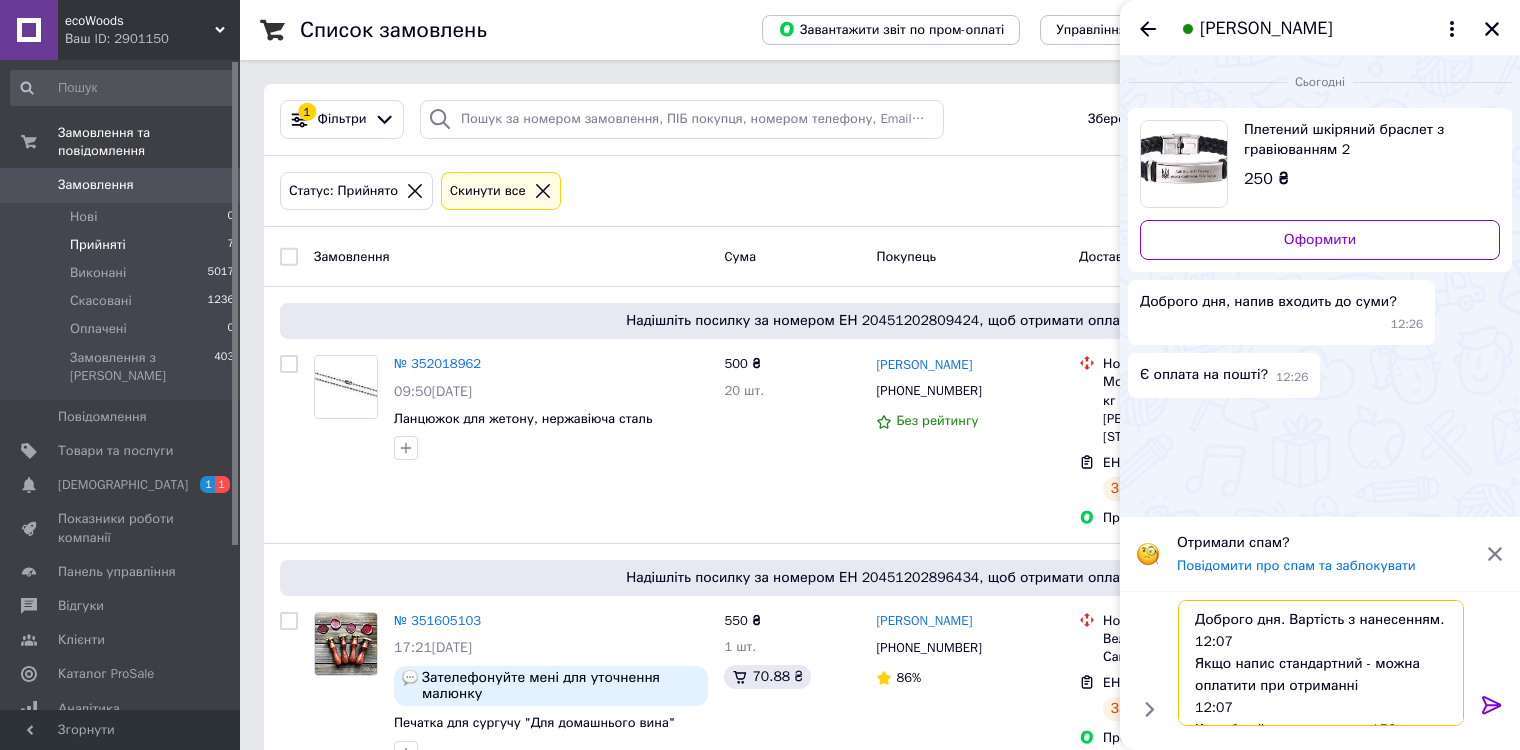drag, startPoint x: 1282, startPoint y: 636, endPoint x: 1171, endPoint y: 640, distance: 111.07205 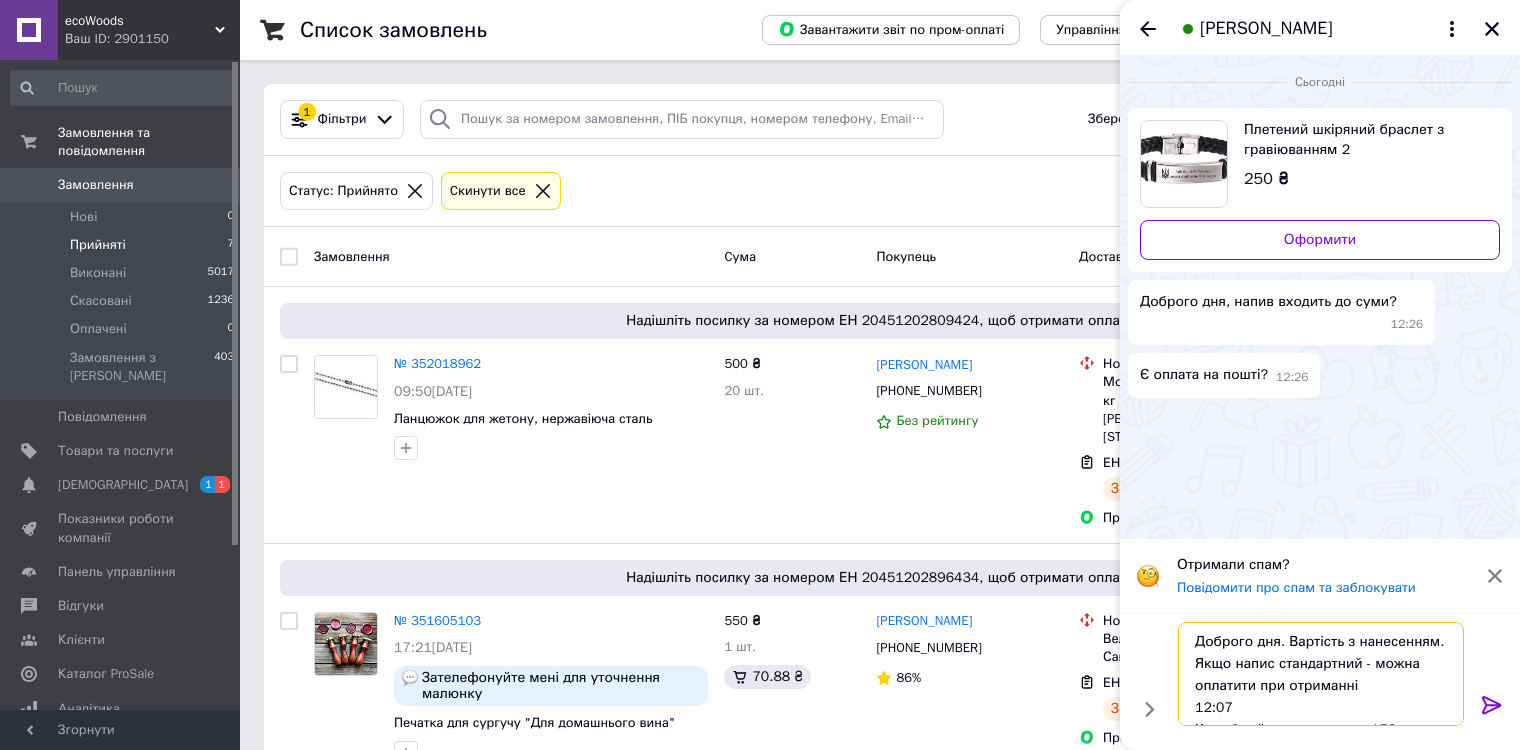 drag, startPoint x: 1246, startPoint y: 710, endPoint x: 1176, endPoint y: 696, distance: 71.38628 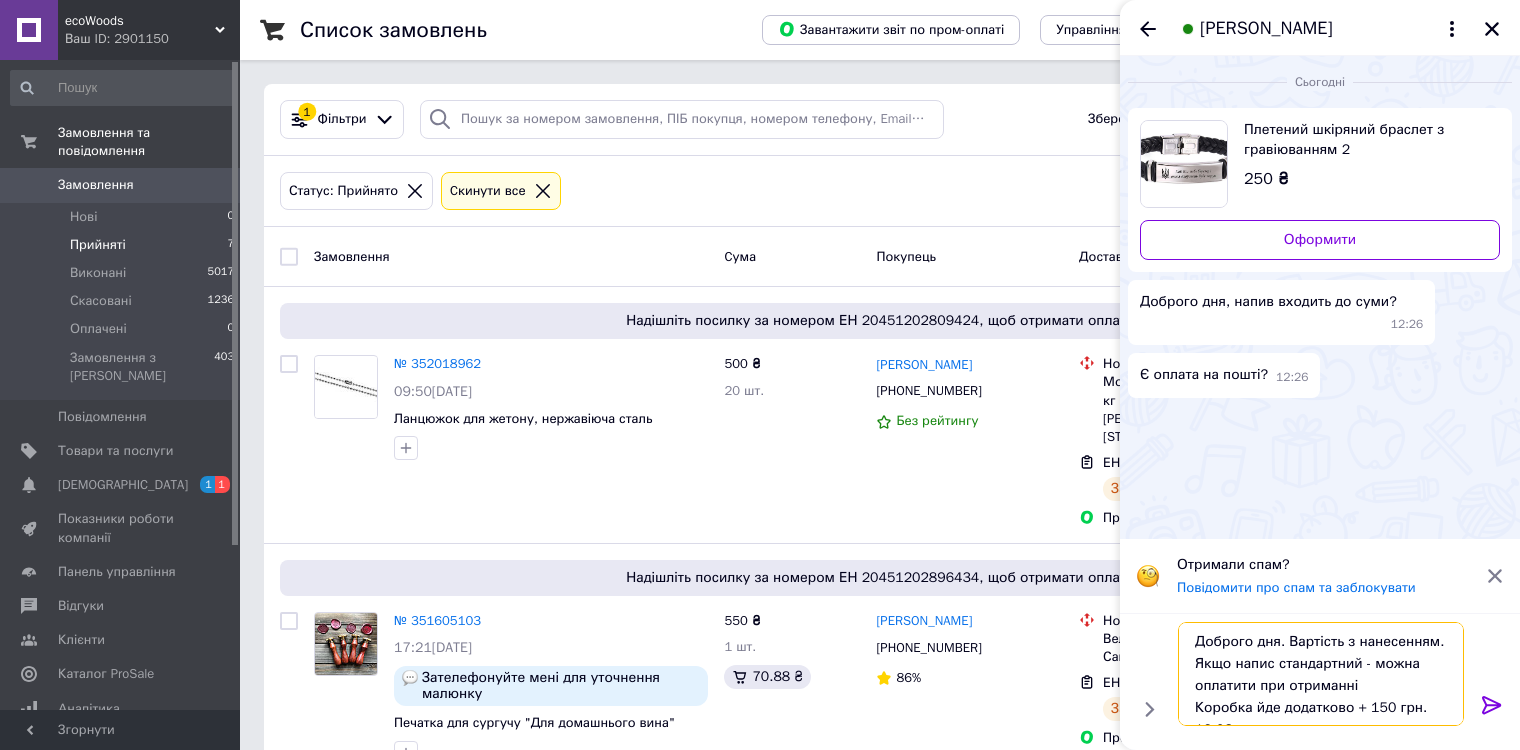 scroll, scrollTop: 45, scrollLeft: 0, axis: vertical 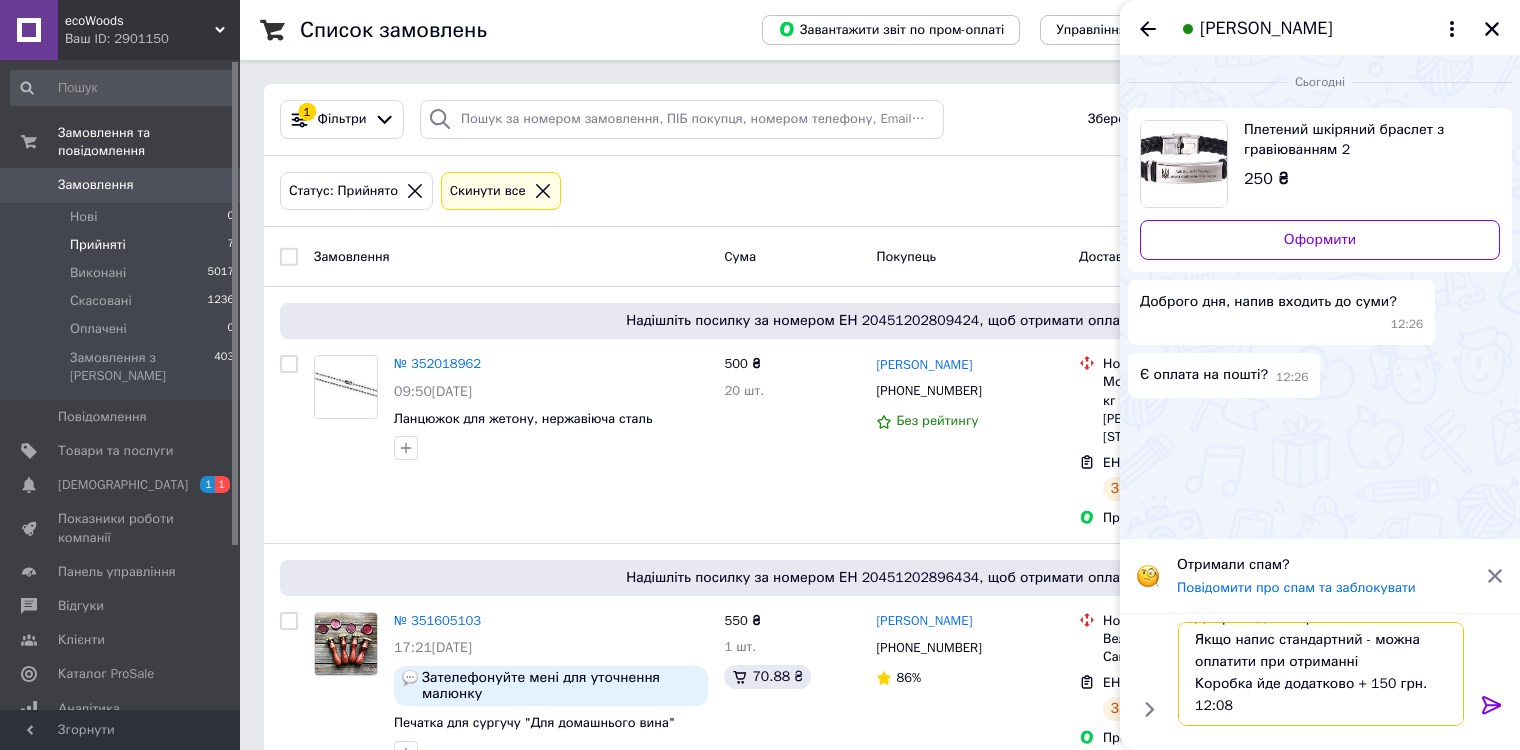 drag, startPoint x: 1273, startPoint y: 686, endPoint x: 1187, endPoint y: 686, distance: 86 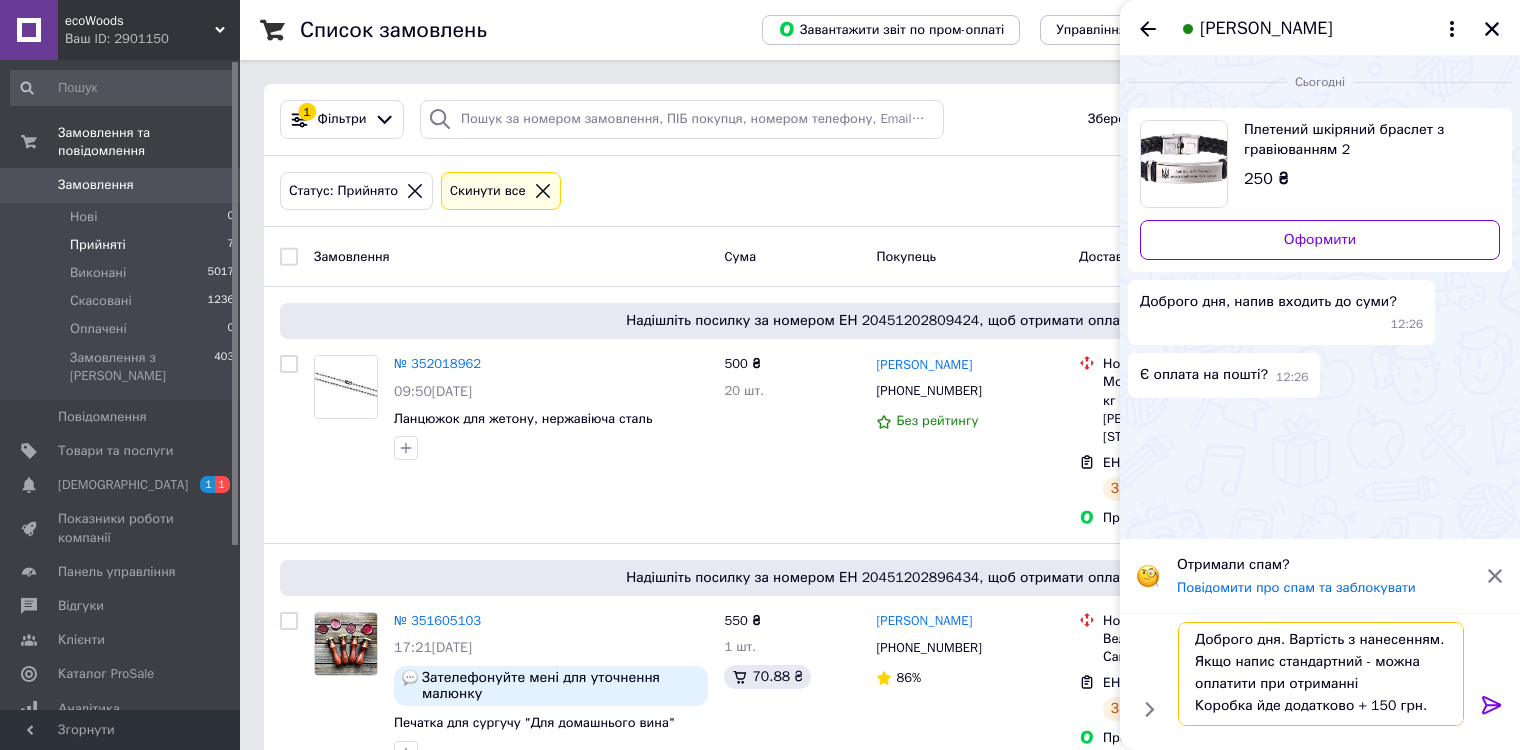 drag, startPoint x: 1431, startPoint y: 669, endPoint x: 1190, endPoint y: 660, distance: 241.16798 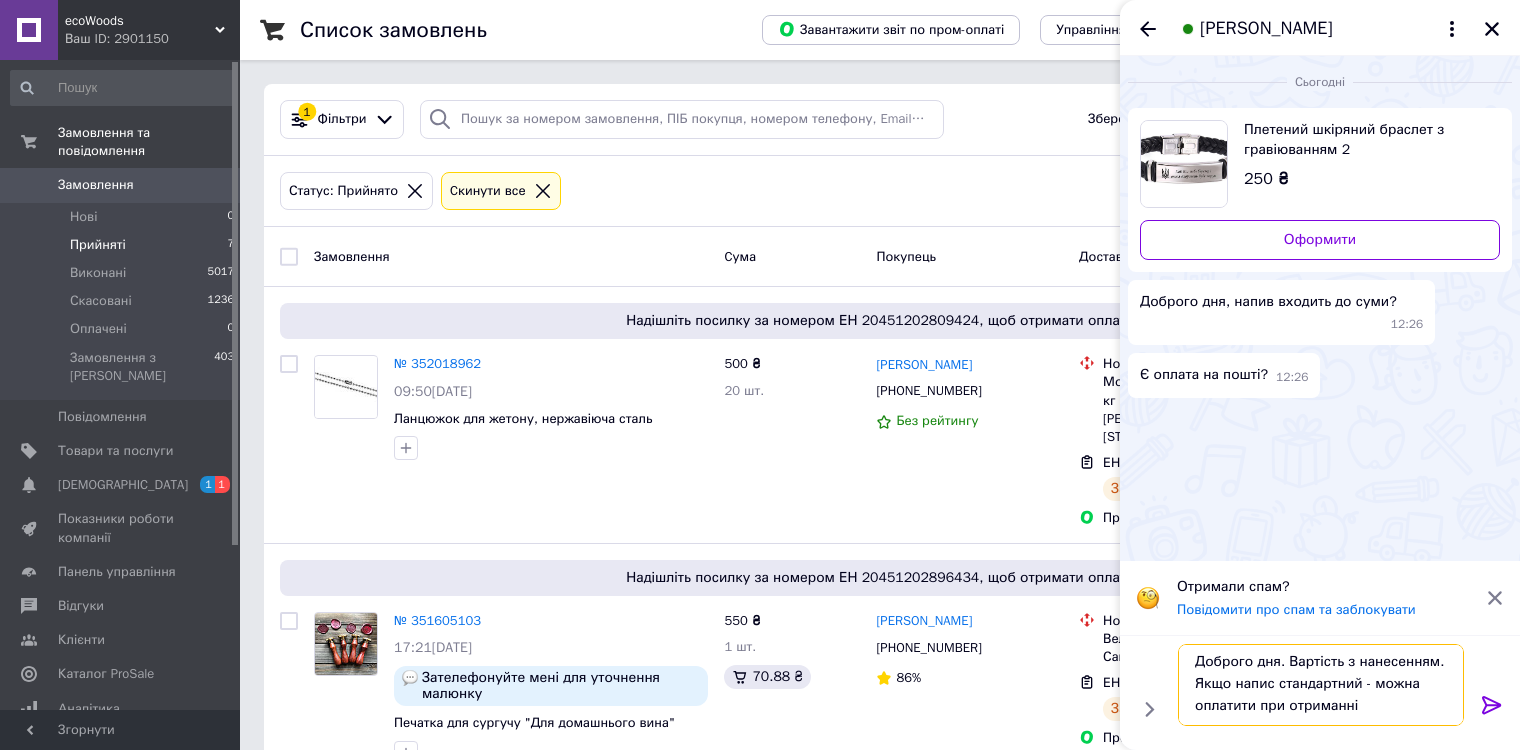 scroll, scrollTop: 0, scrollLeft: 0, axis: both 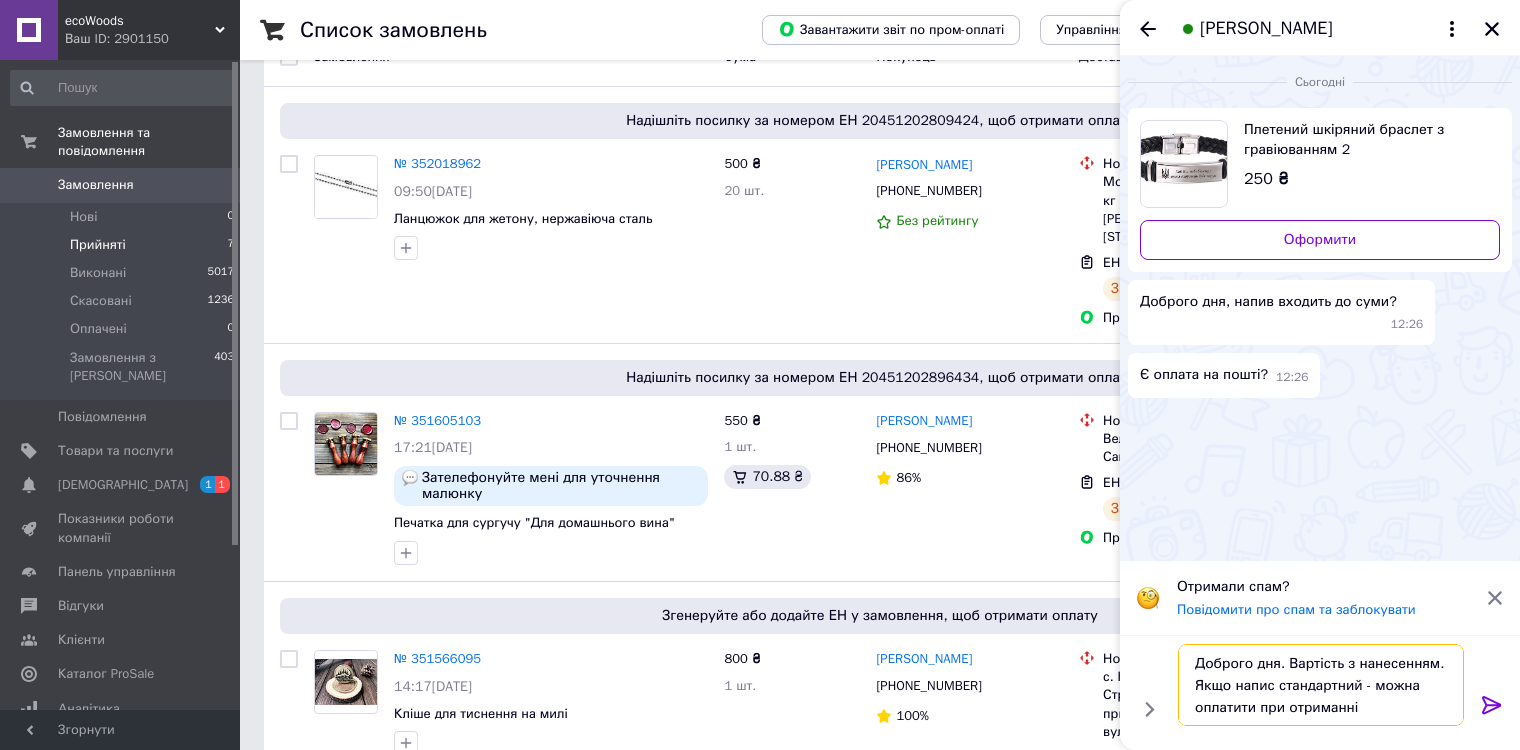 type on "Доброго дня. Вартість з нанесенням.
Якщо напис стандартний - можна оплатити при отриманні" 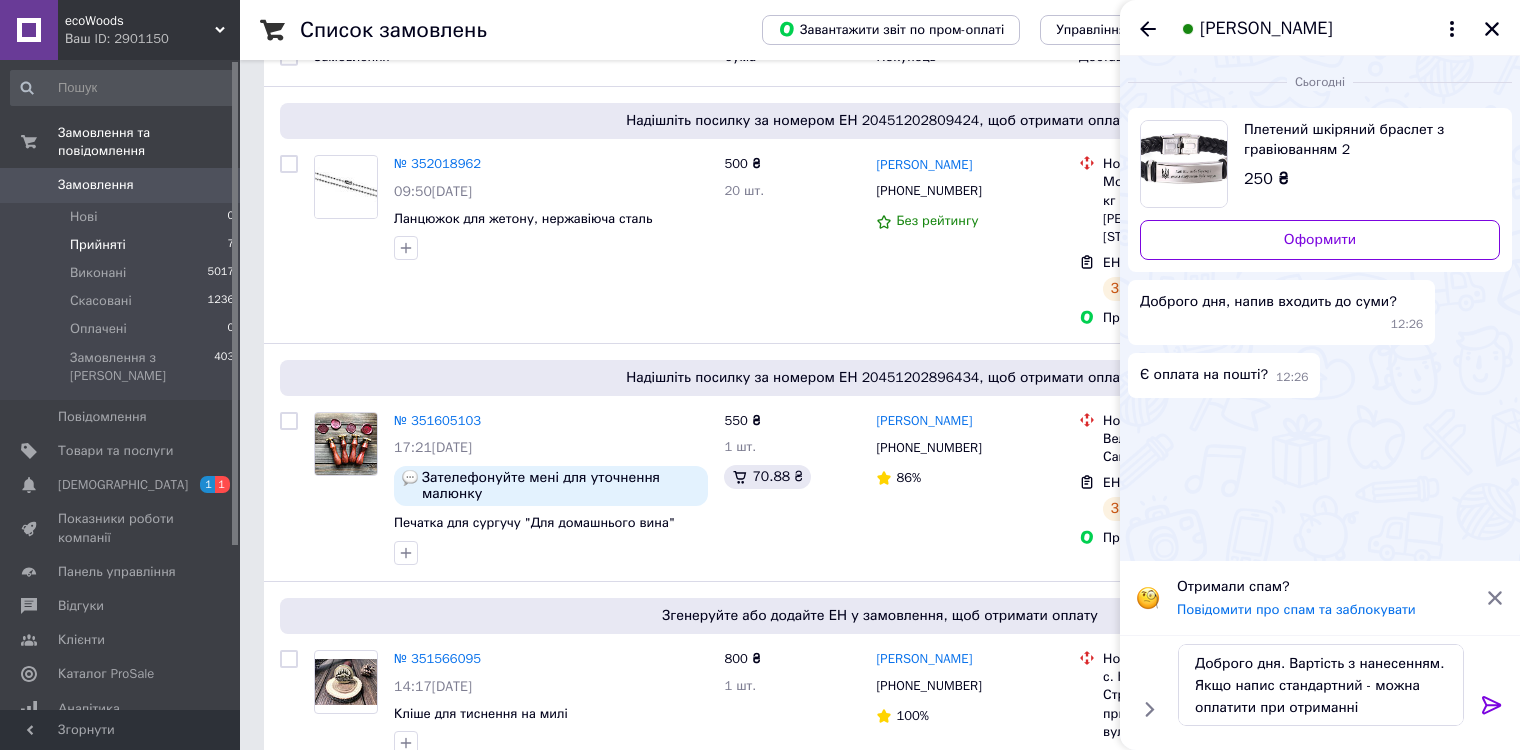 click 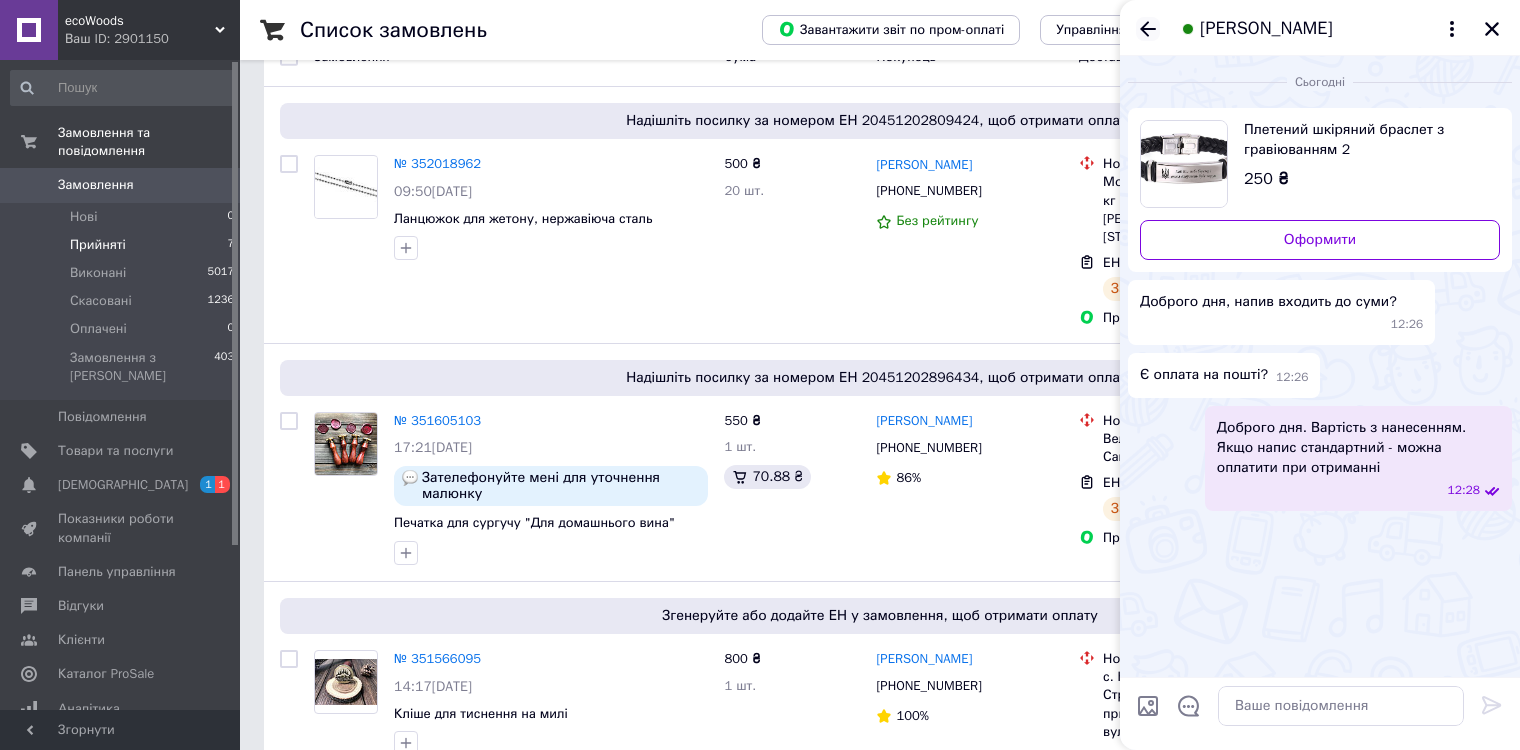 click 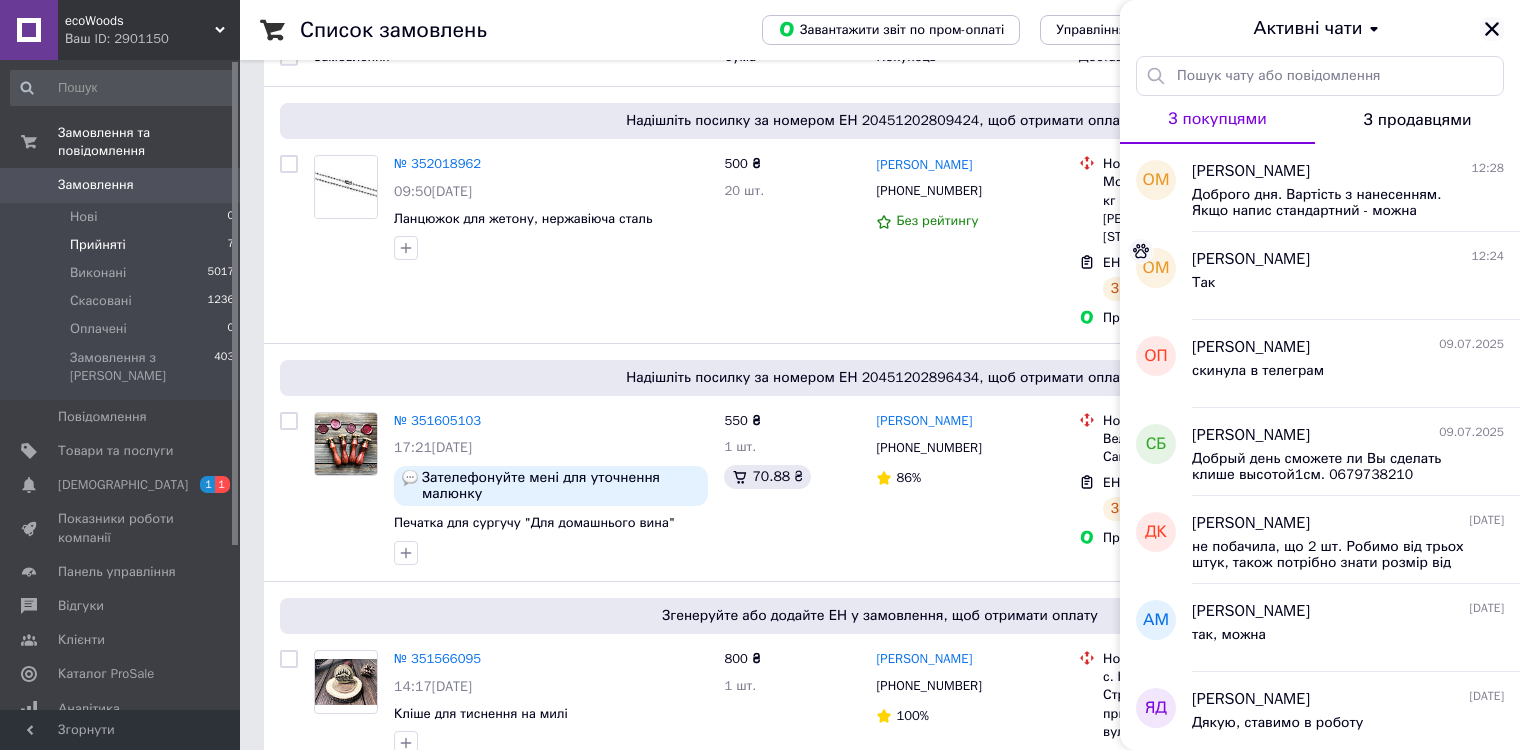 click 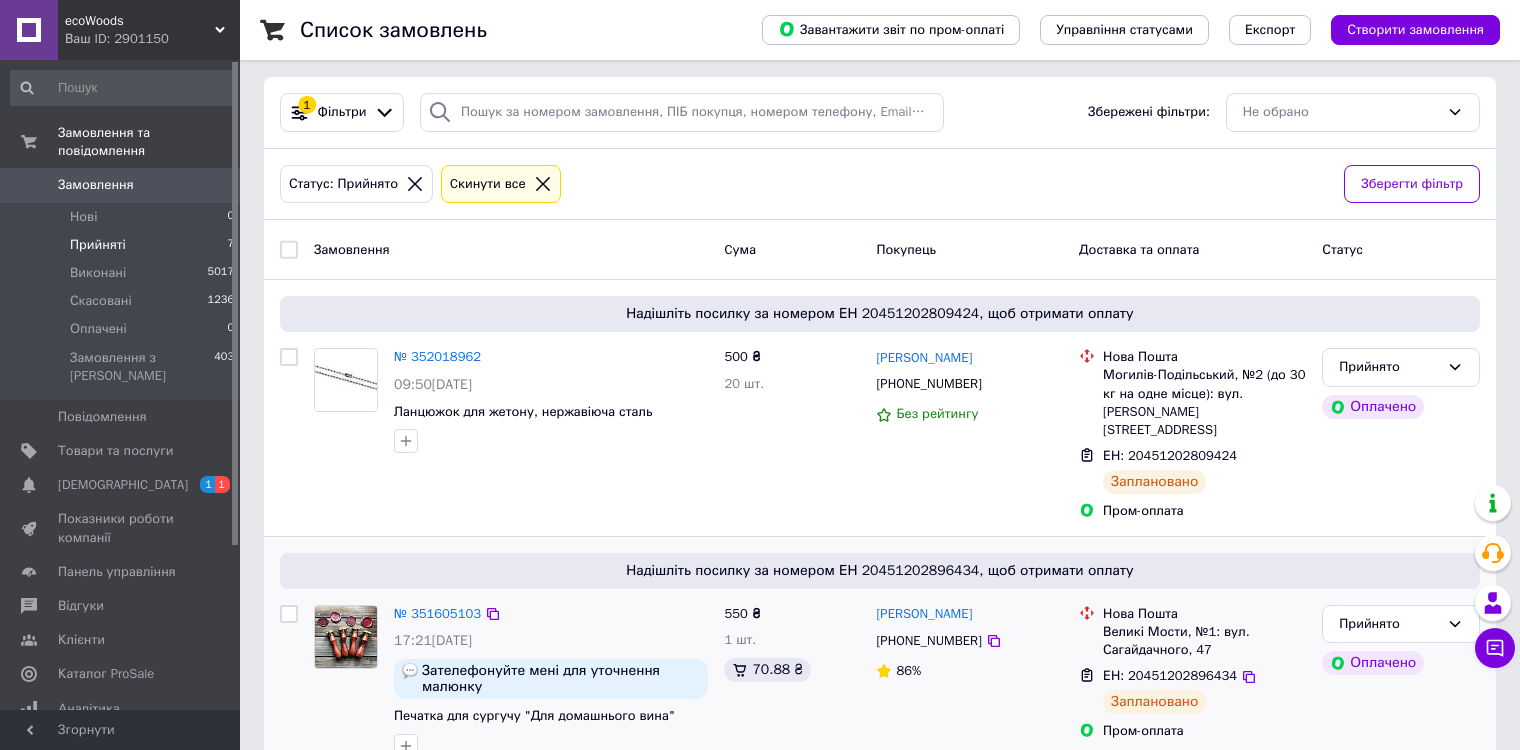scroll, scrollTop: 0, scrollLeft: 0, axis: both 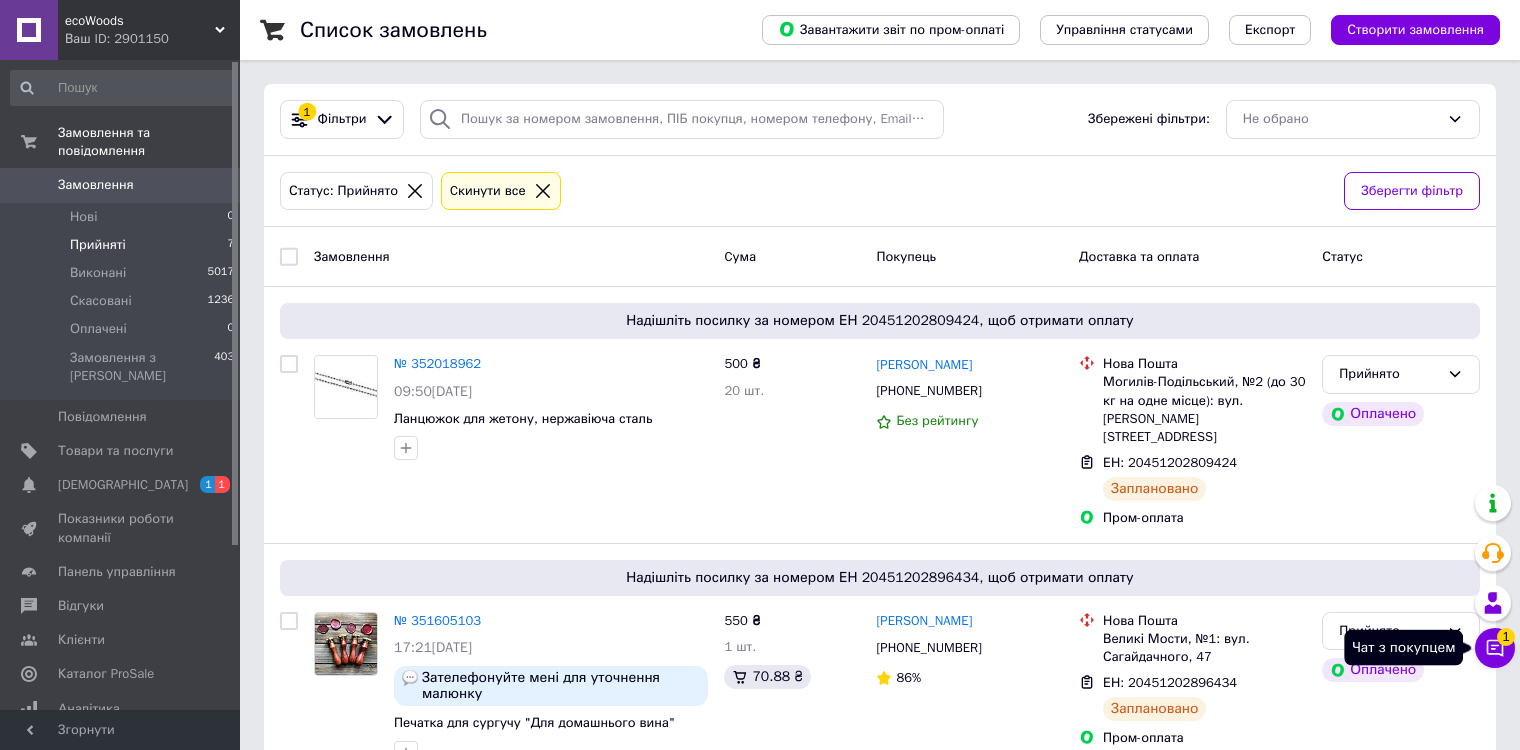 click on "Чат з покупцем 1" at bounding box center [1495, 648] 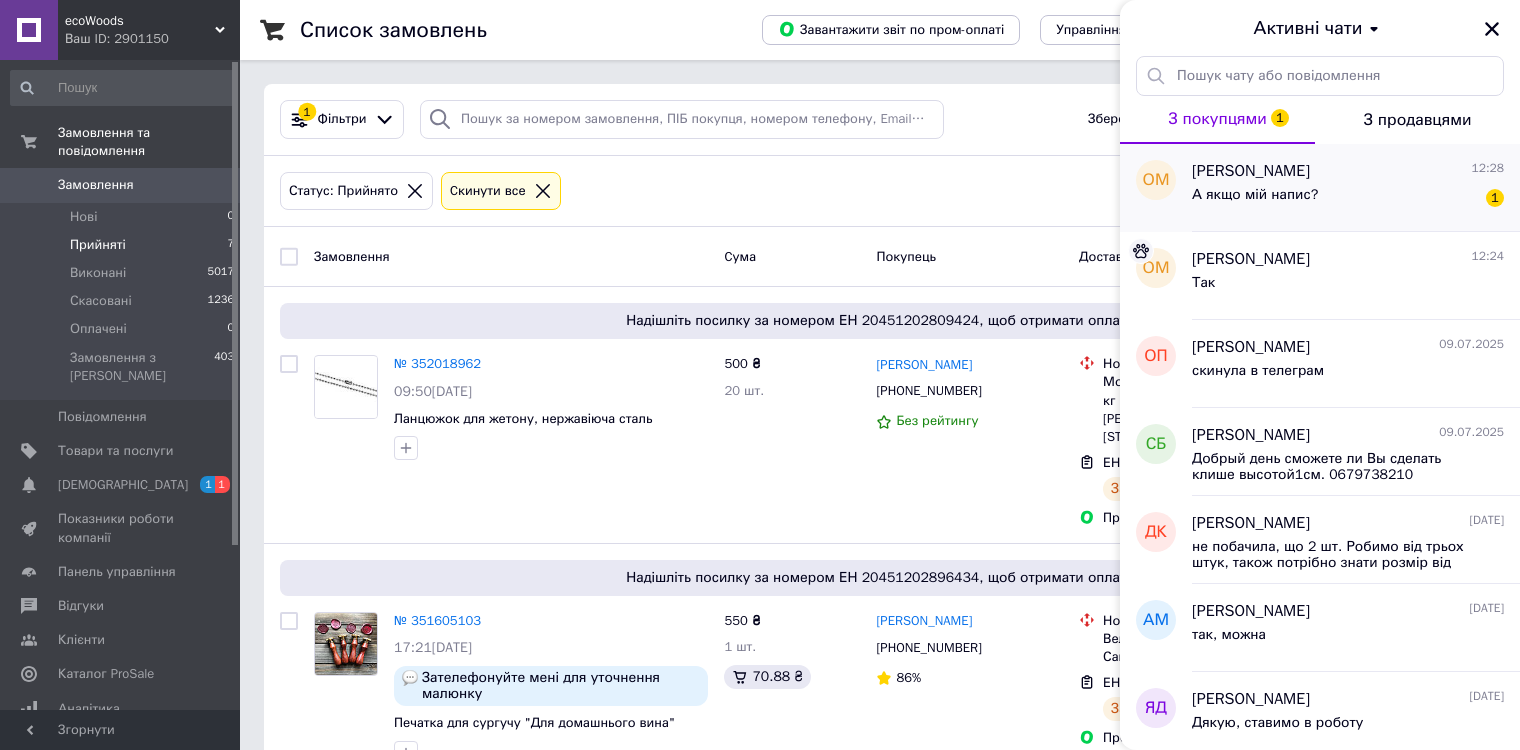 click on "А якщо мій напис?" at bounding box center [1255, 201] 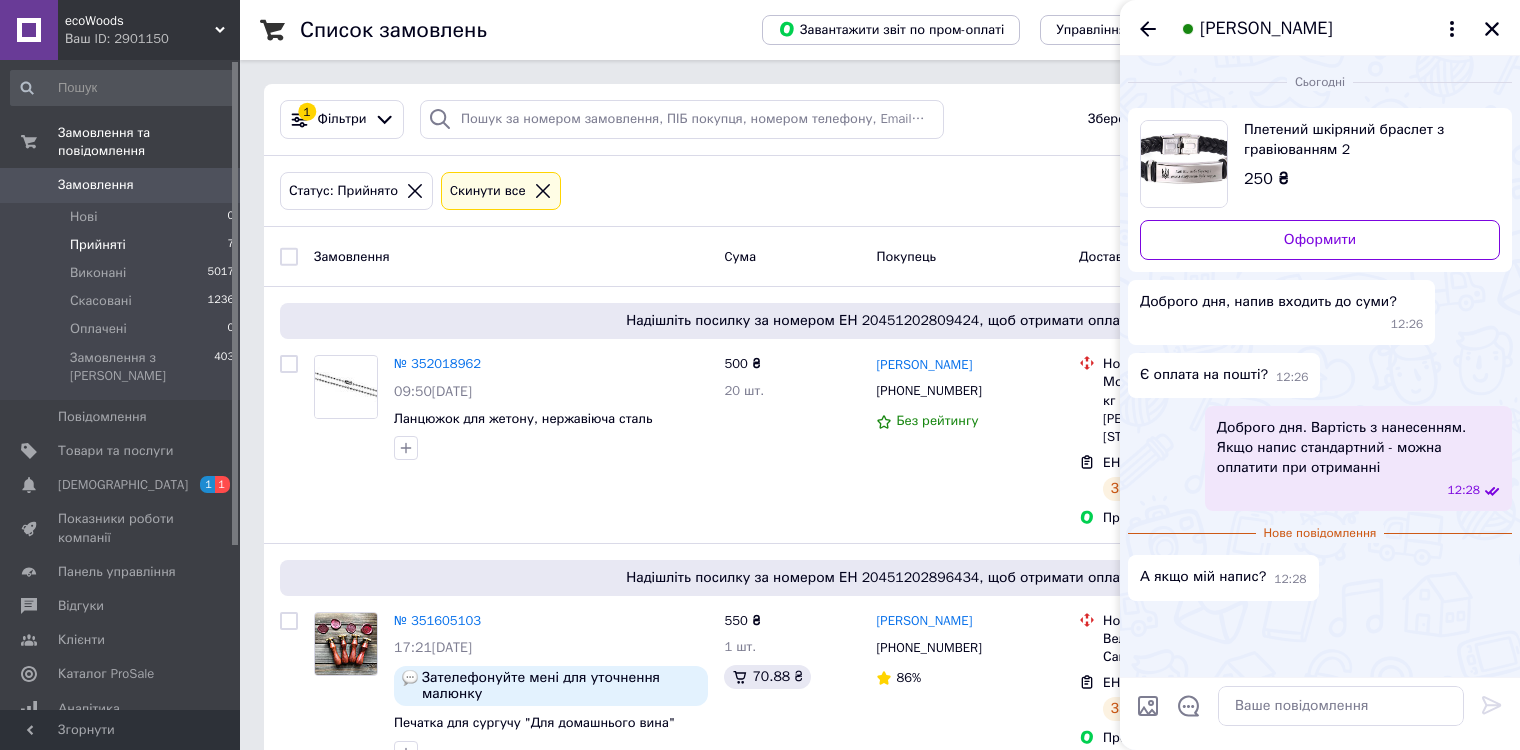 scroll, scrollTop: 100, scrollLeft: 0, axis: vertical 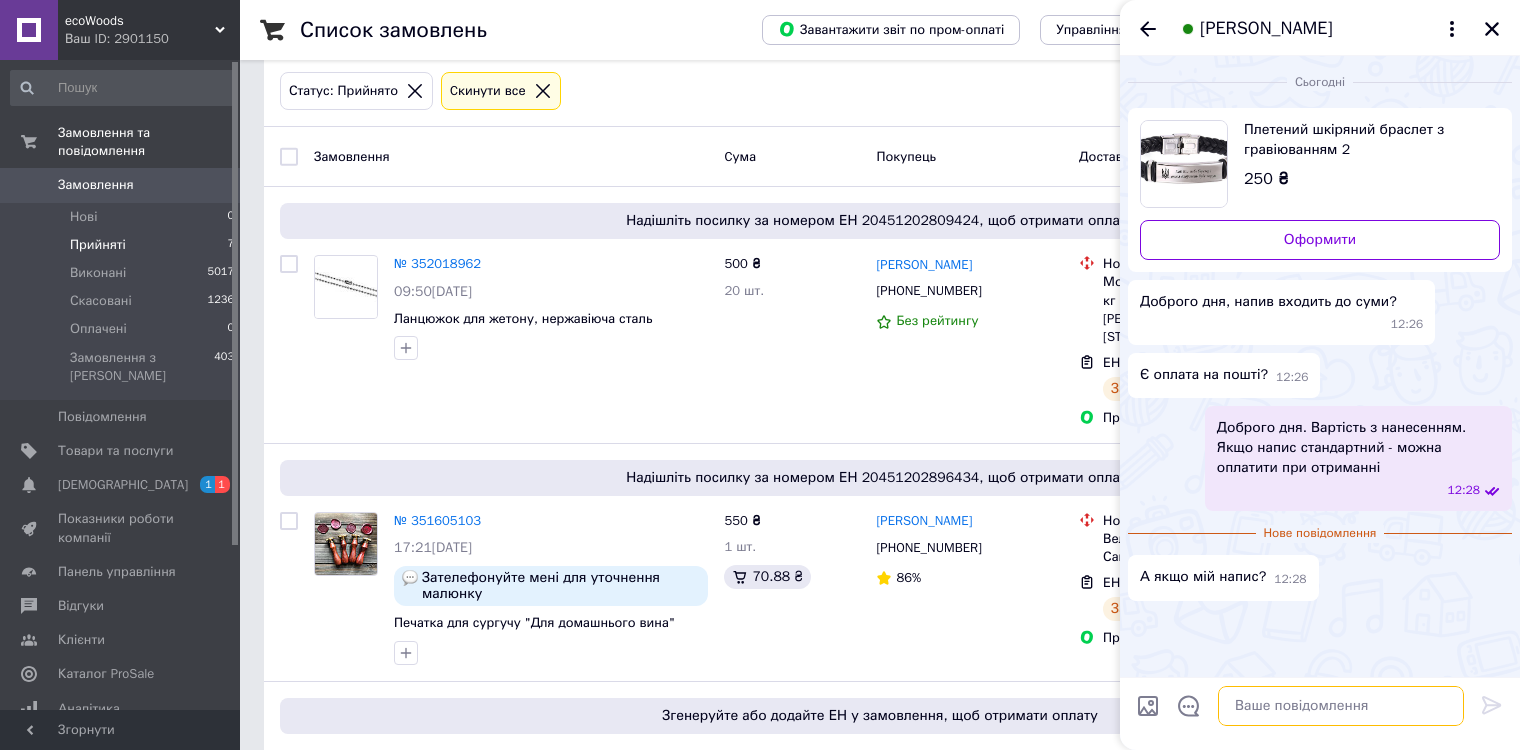 click at bounding box center (1341, 706) 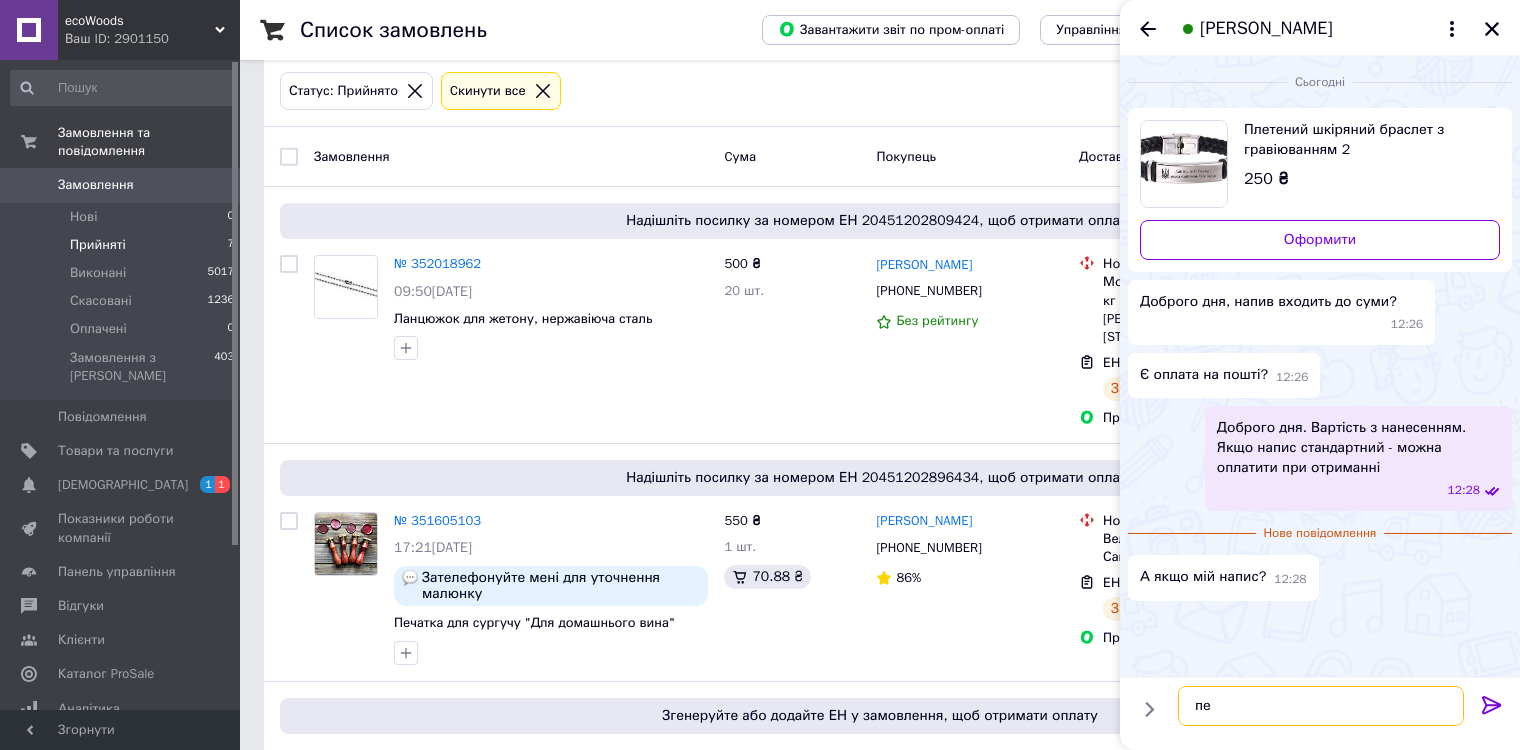 type on "п" 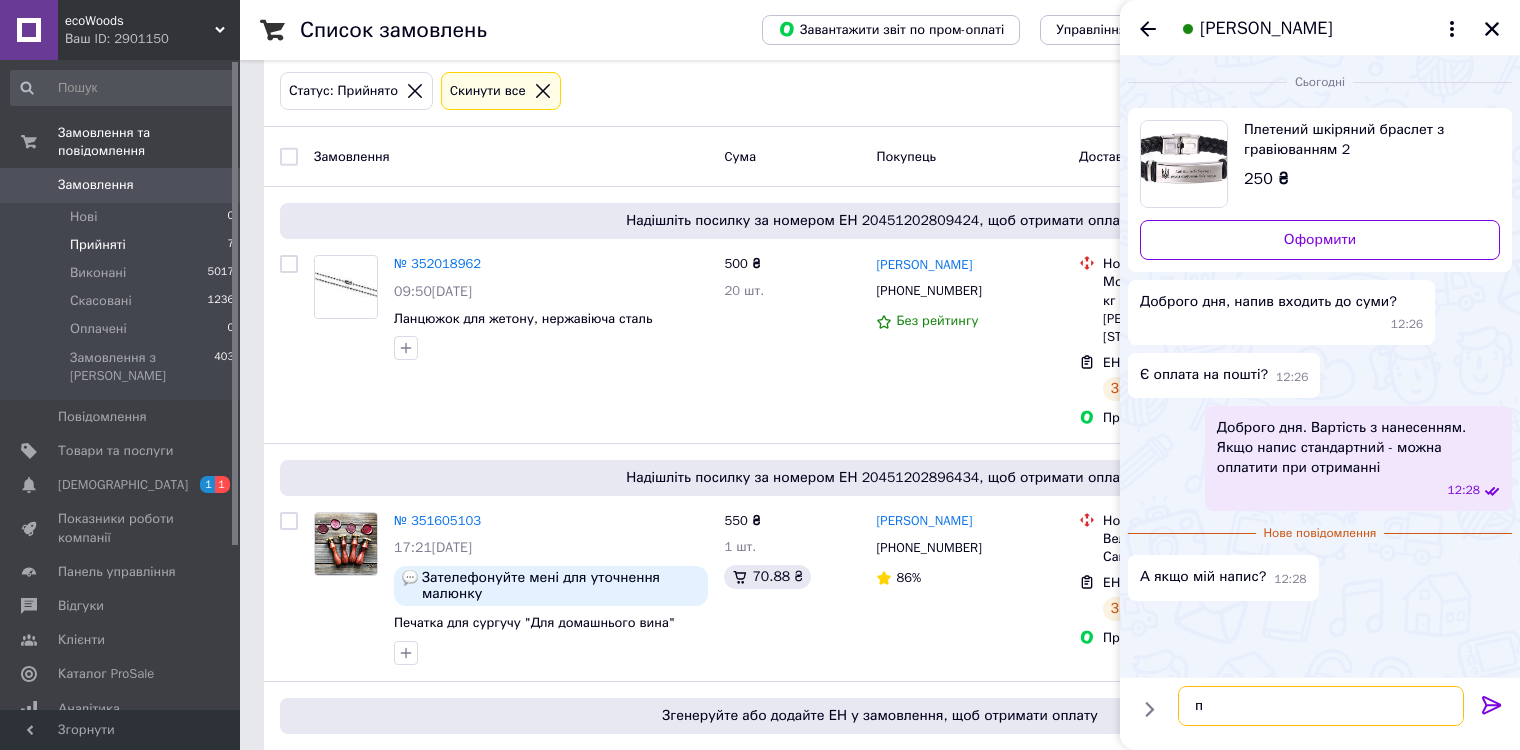 type 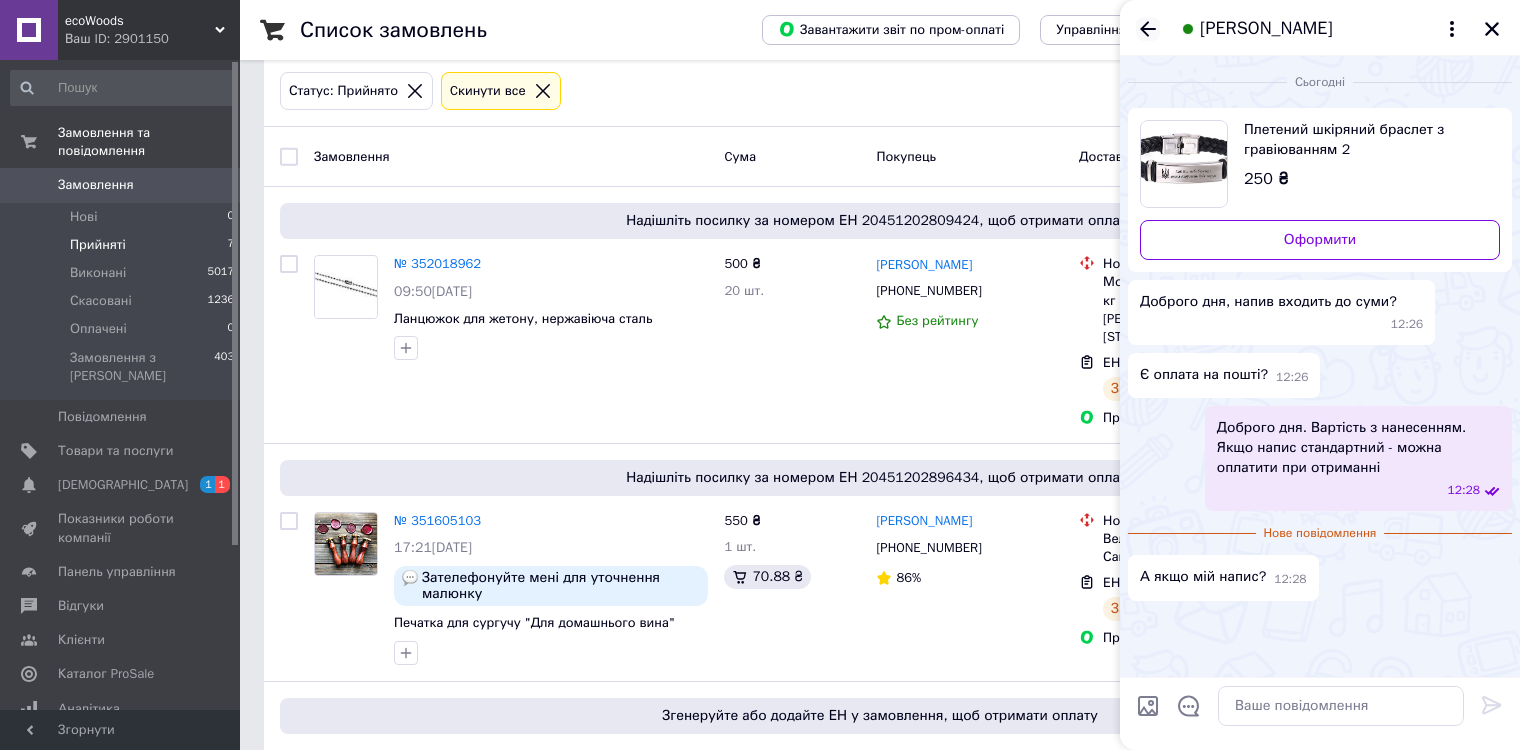 click 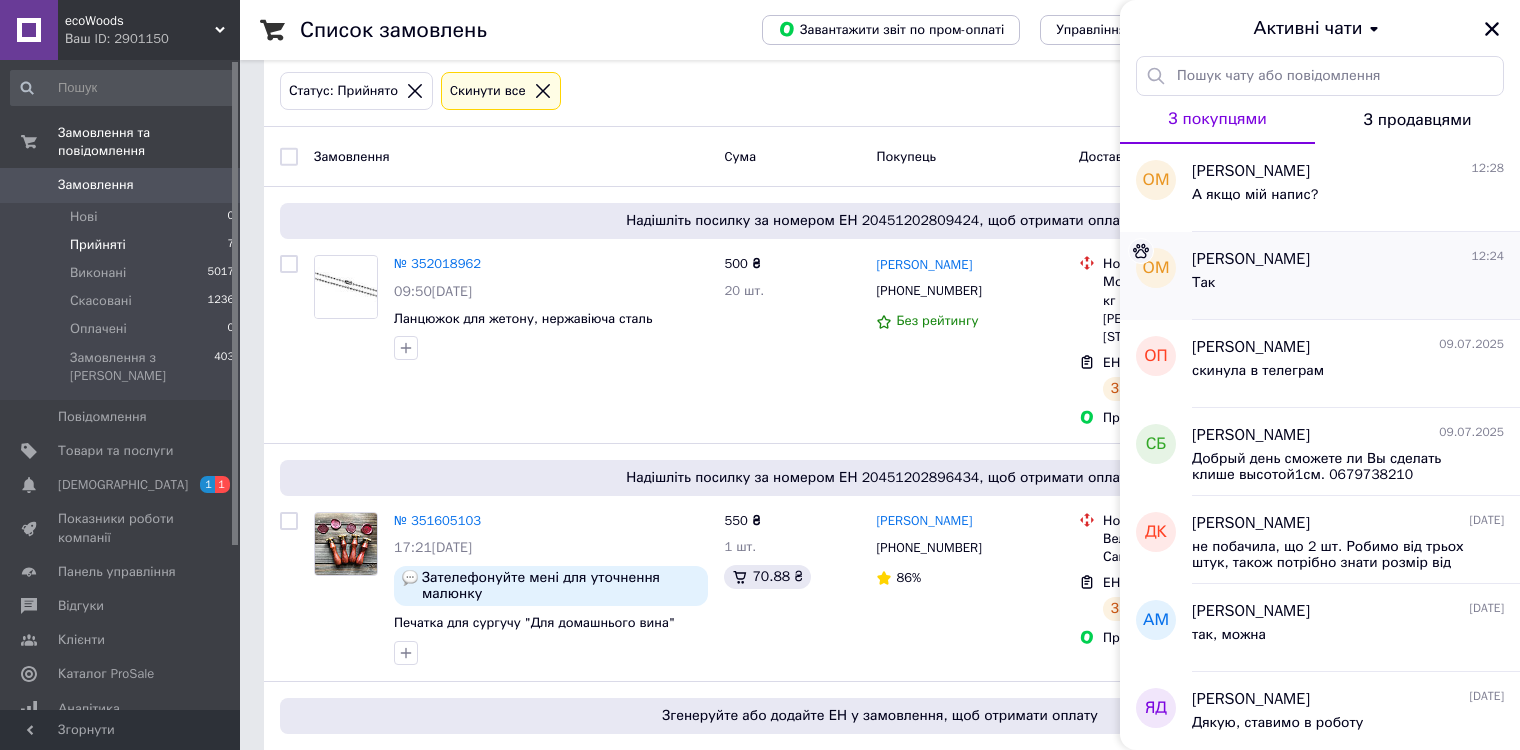 click on "Так" at bounding box center [1348, 287] 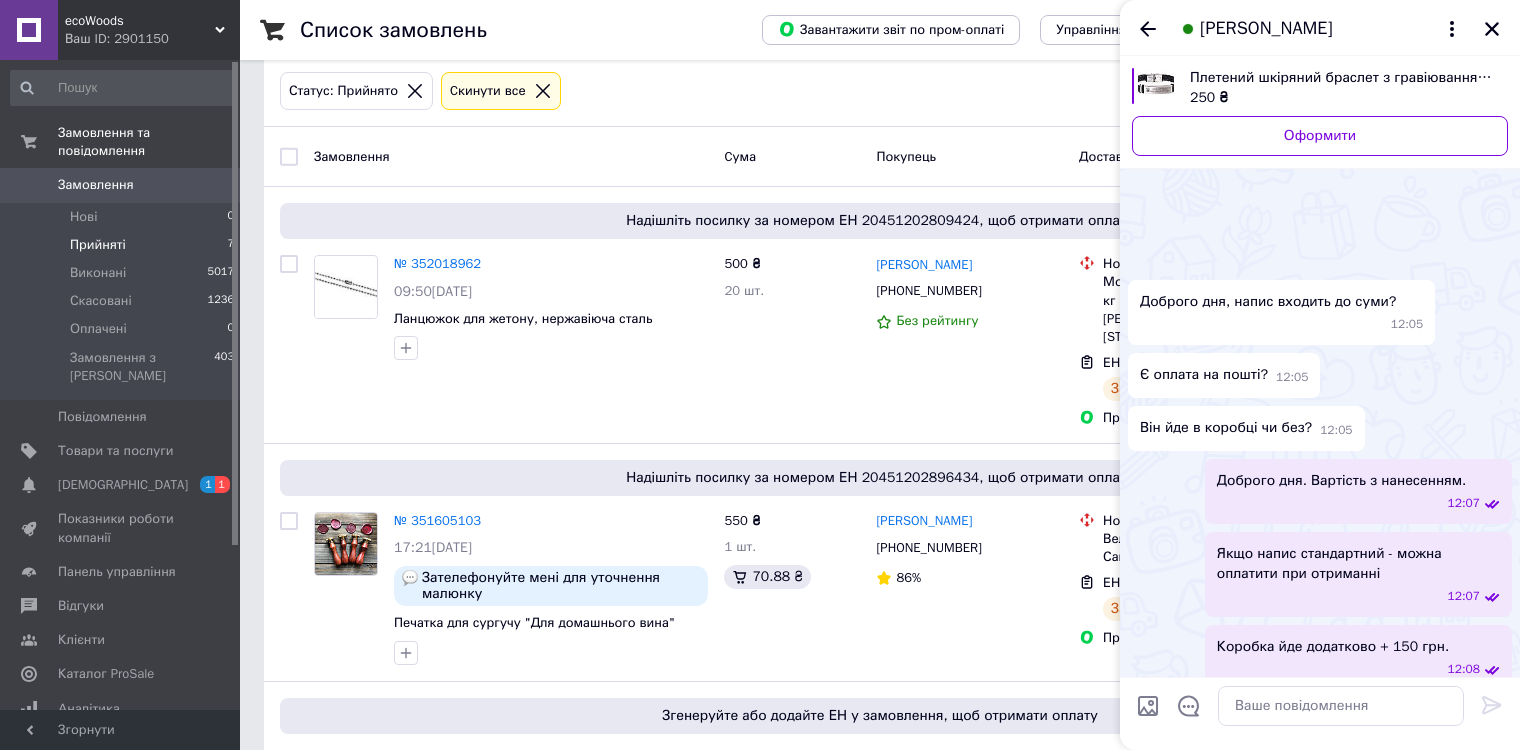 scroll, scrollTop: 274, scrollLeft: 0, axis: vertical 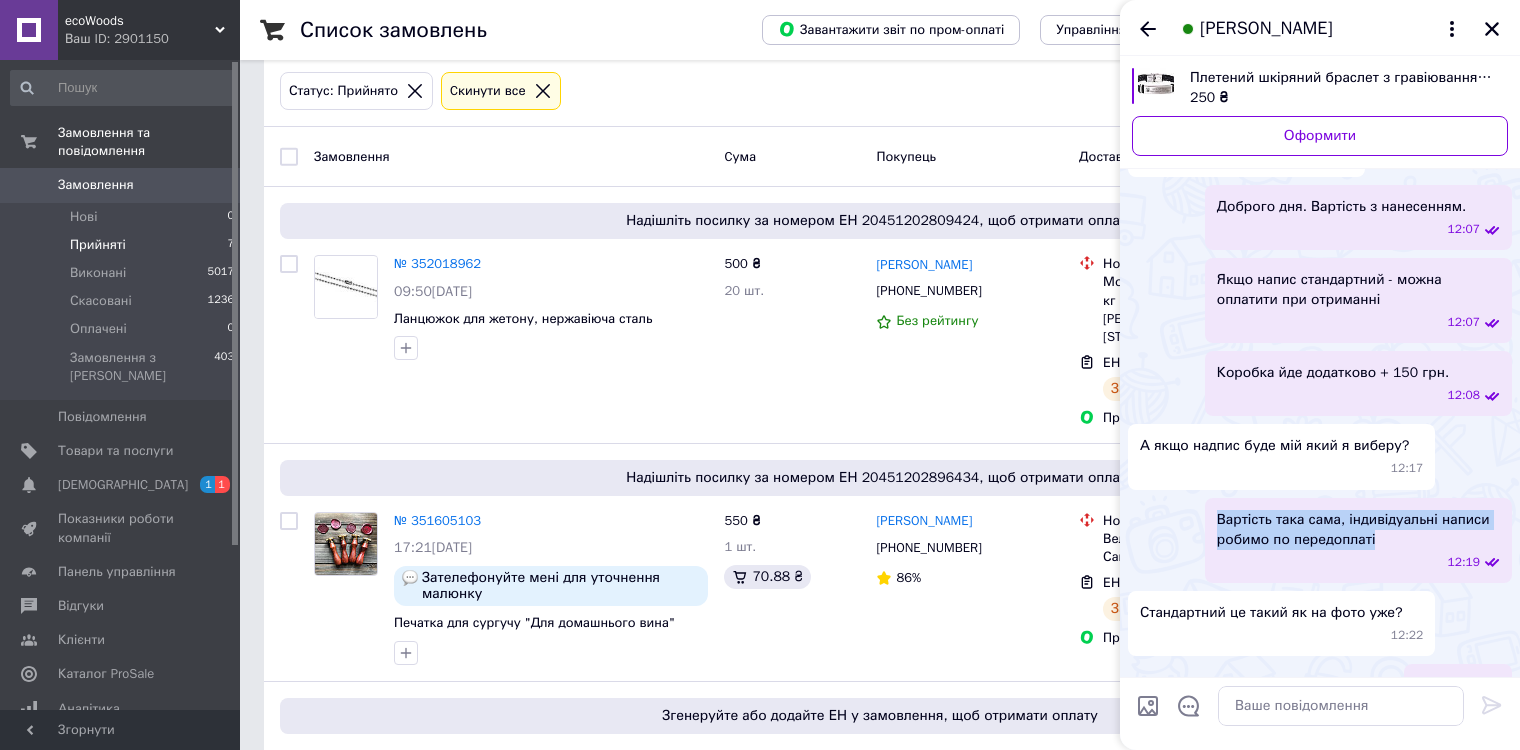 drag, startPoint x: 1213, startPoint y: 478, endPoint x: 1422, endPoint y: 509, distance: 211.28653 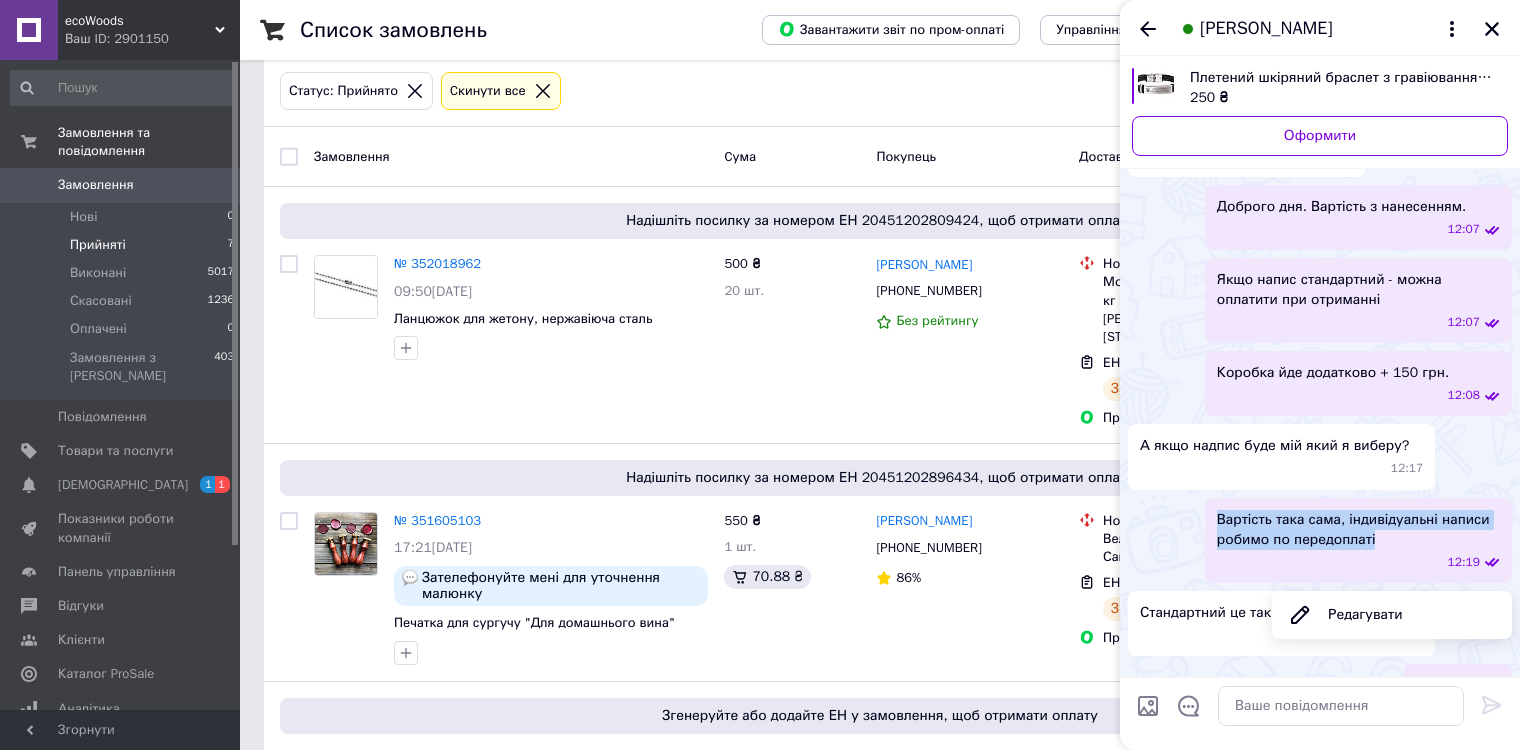copy on "Вартість така сама, індивідуальні написи робимо по передоплаті" 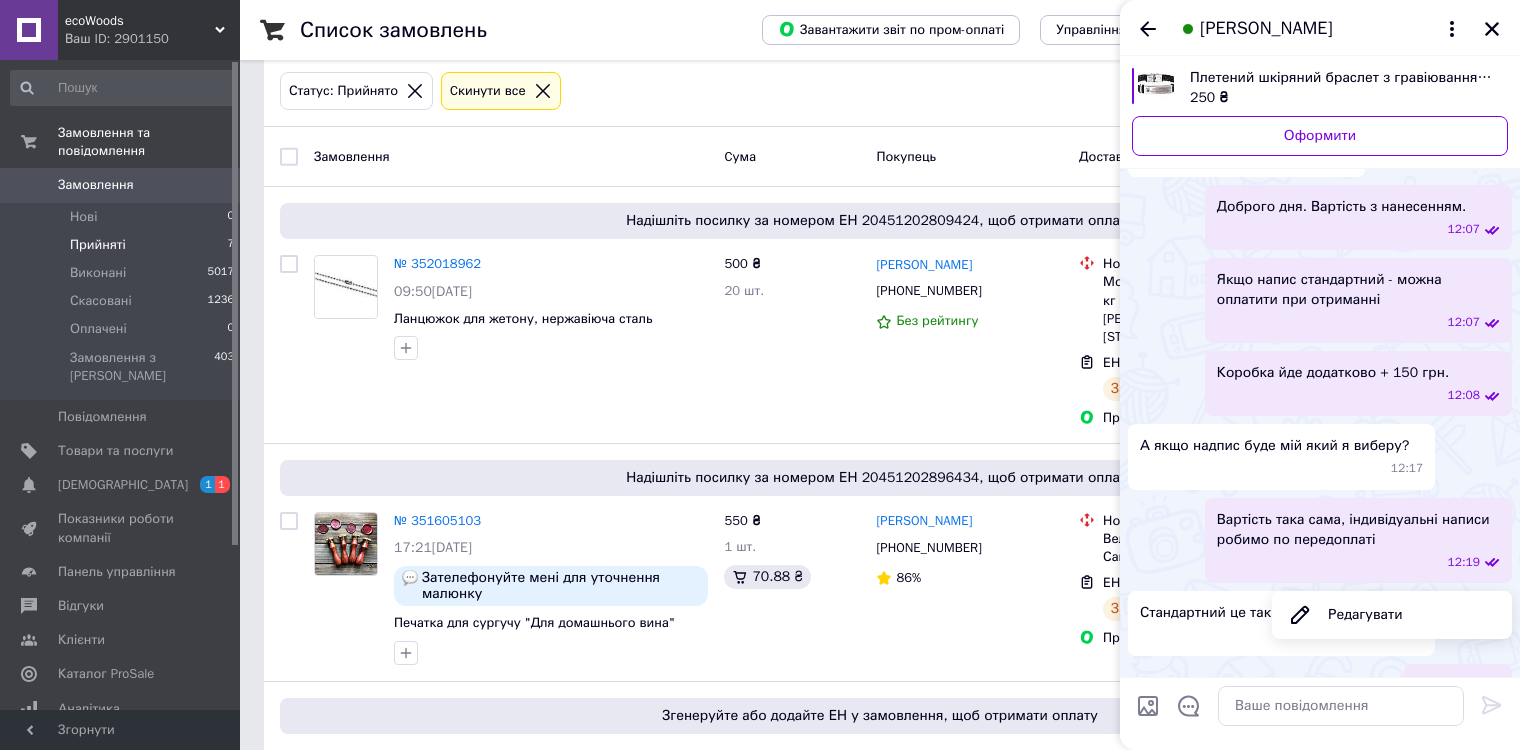 click on "Оля Мороз" at bounding box center [1320, 28] 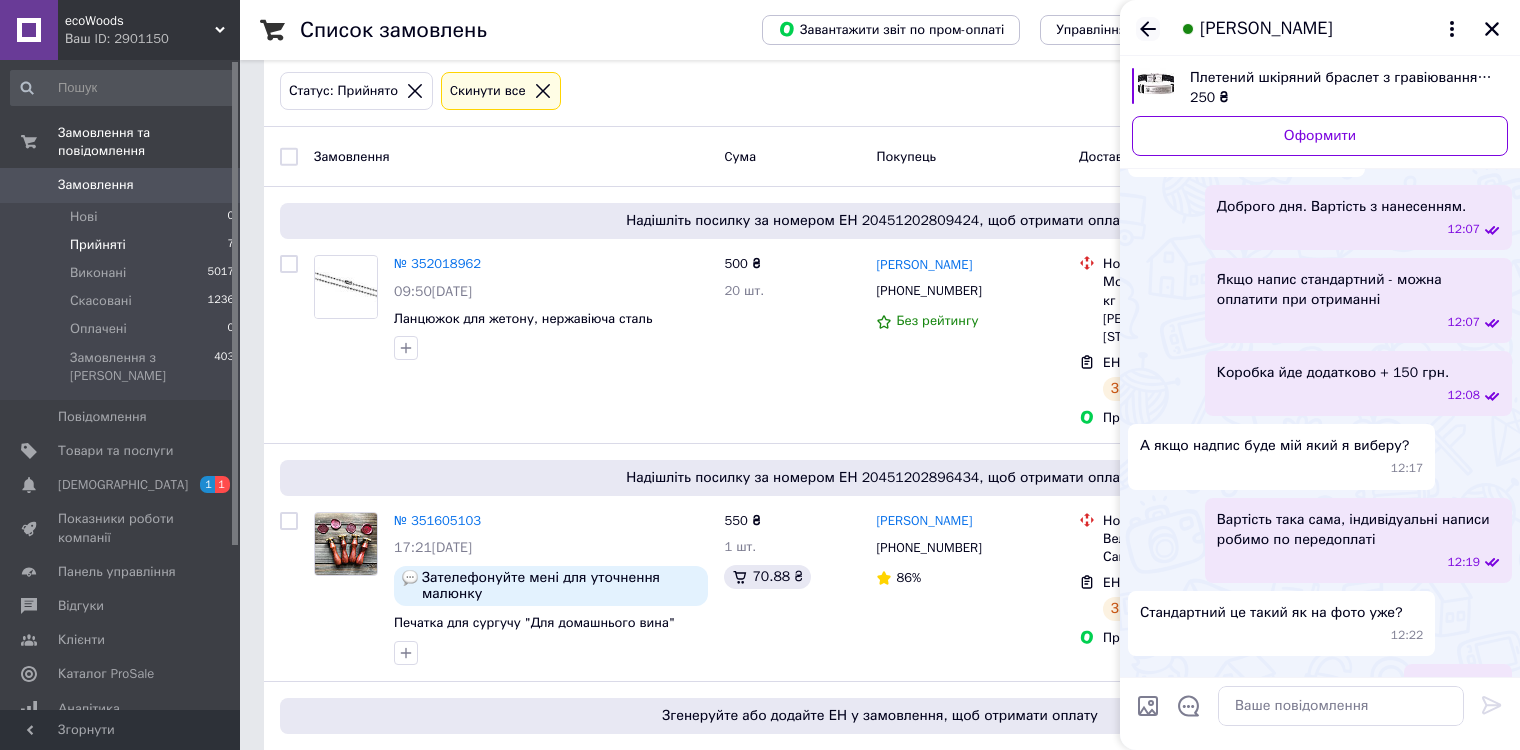 click 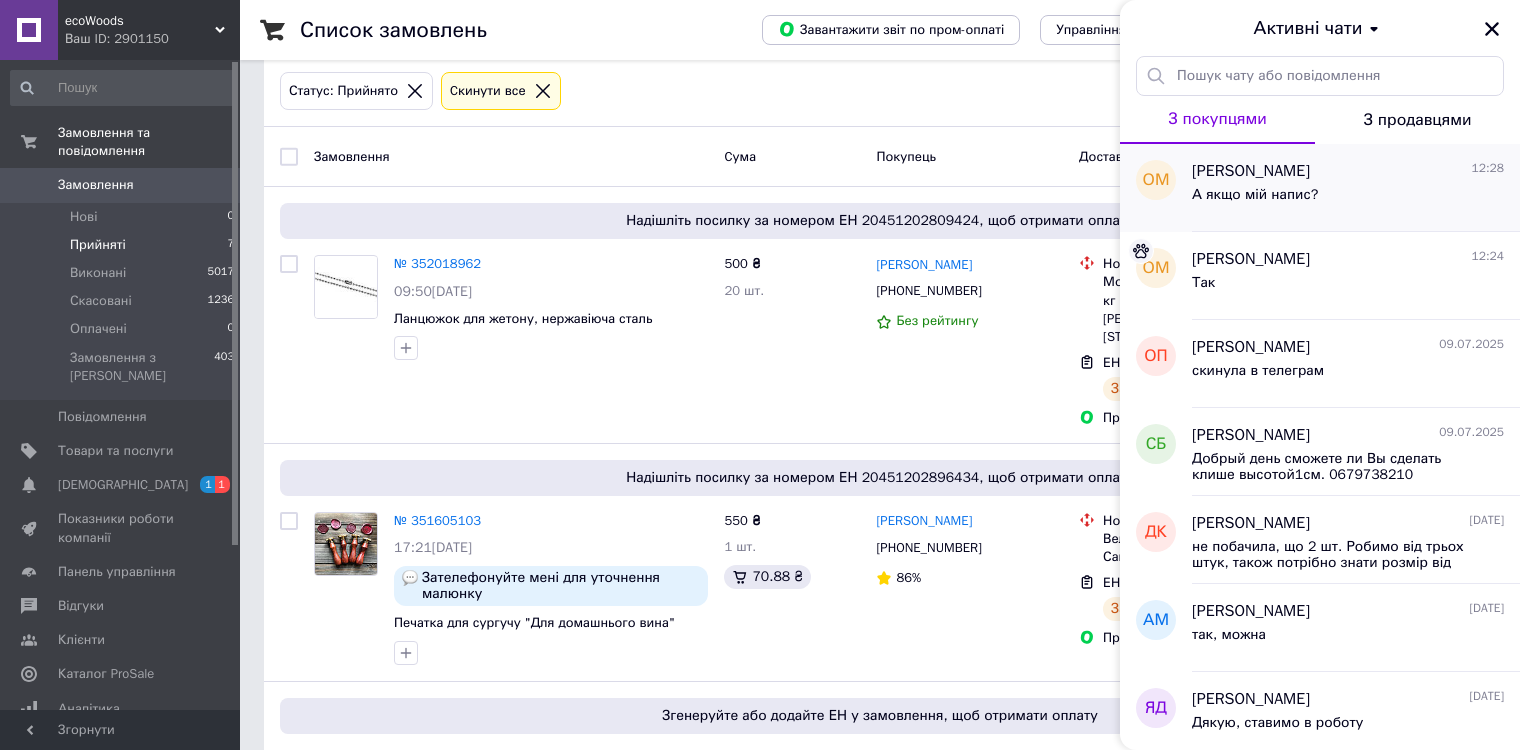 click on "А якщо мій напис?" at bounding box center (1255, 201) 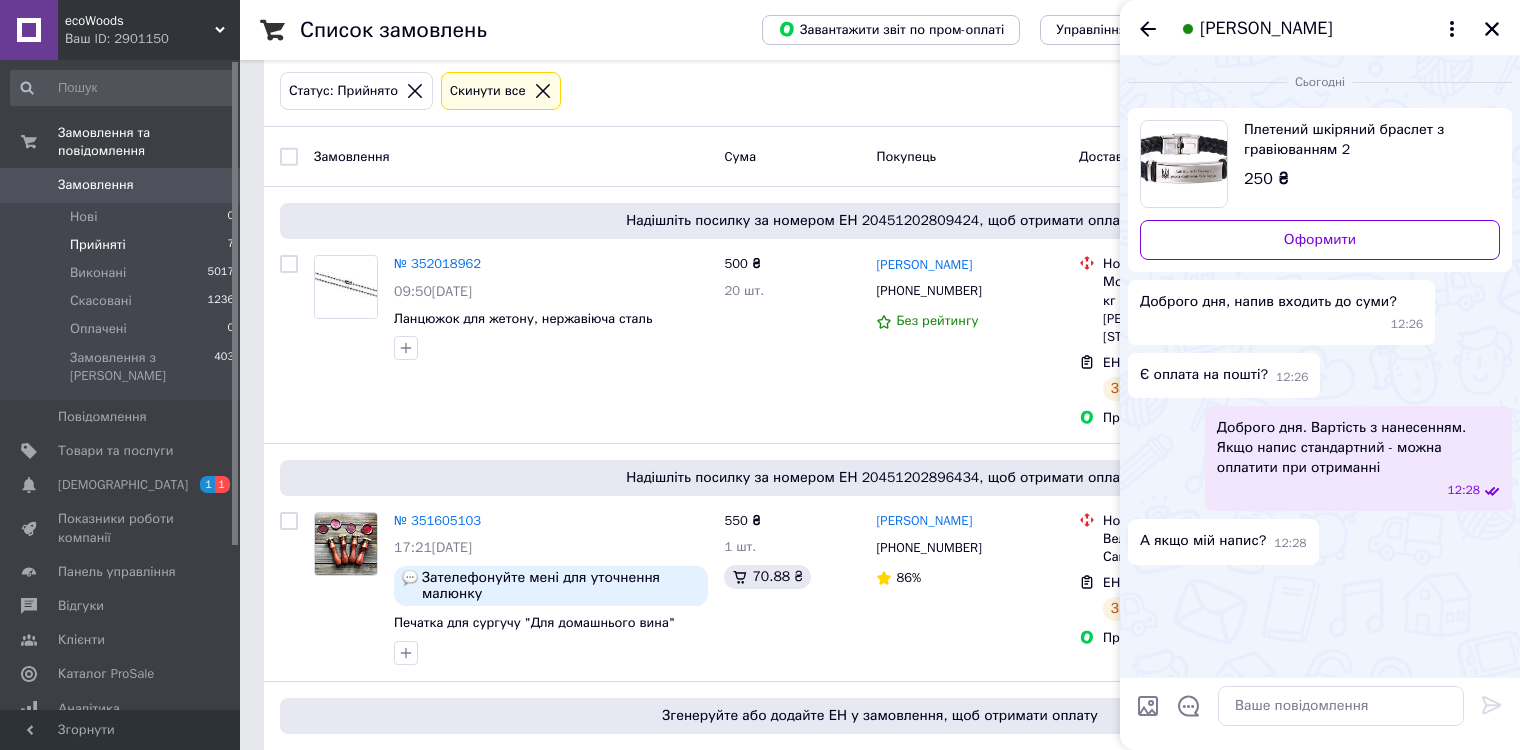 click at bounding box center (1341, 706) 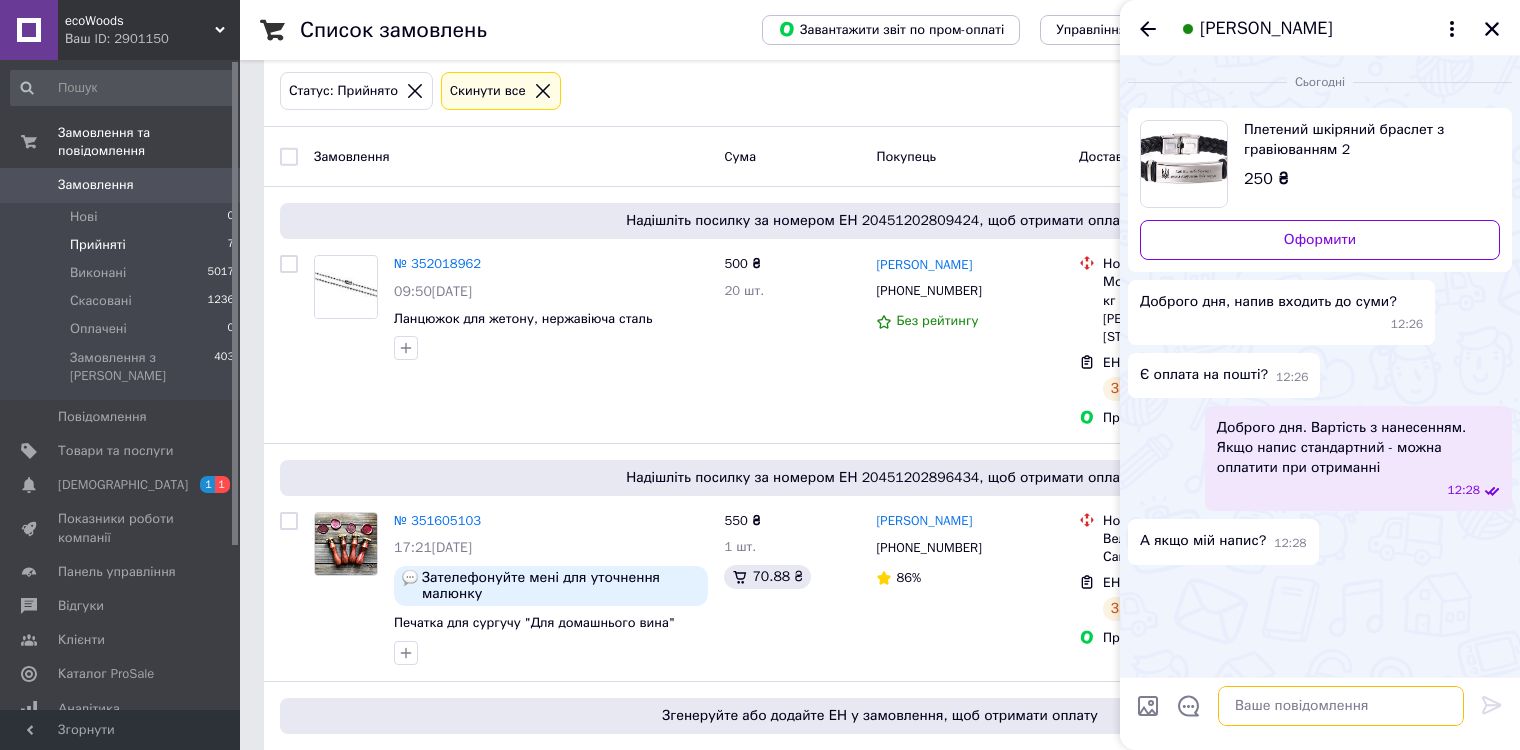 click at bounding box center (1341, 706) 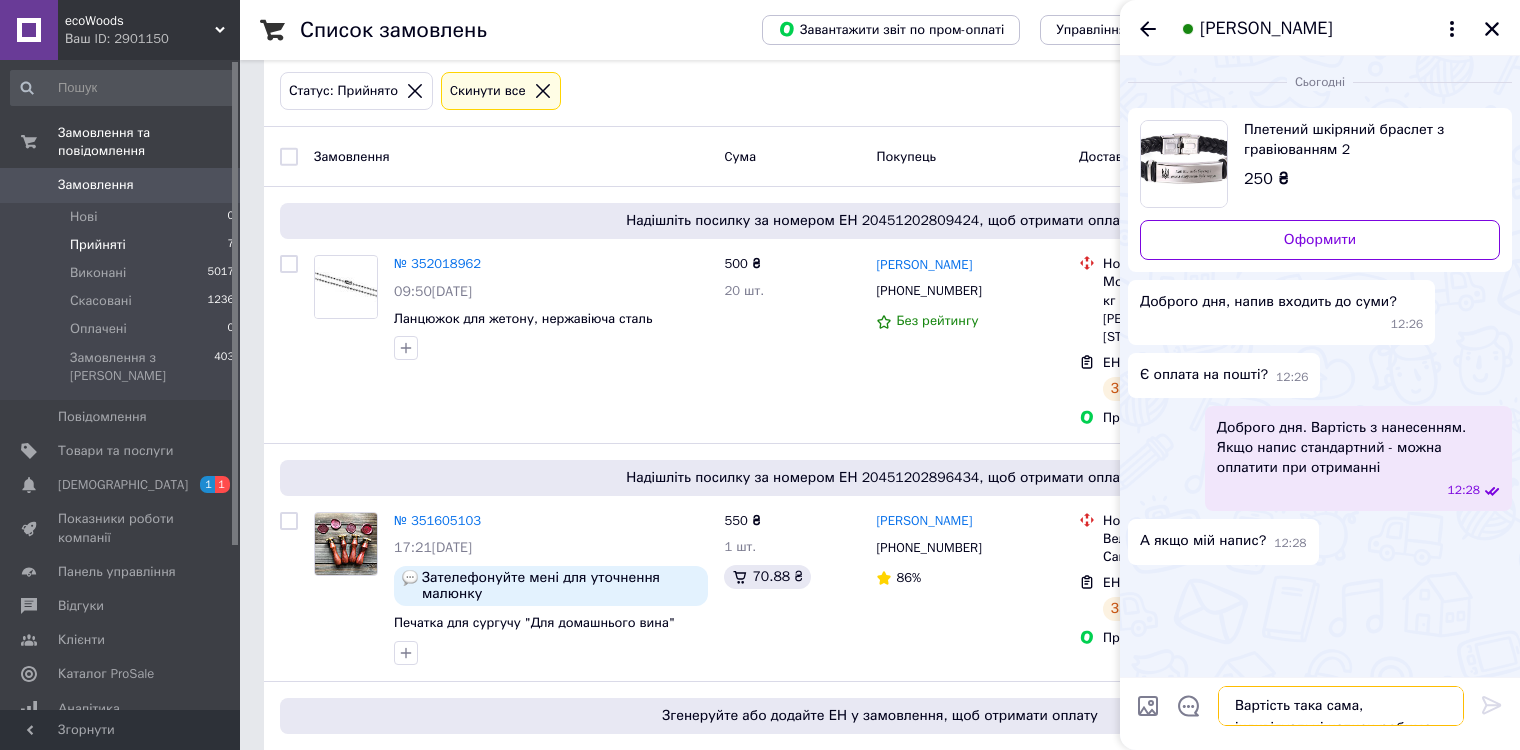 scroll, scrollTop: 1, scrollLeft: 0, axis: vertical 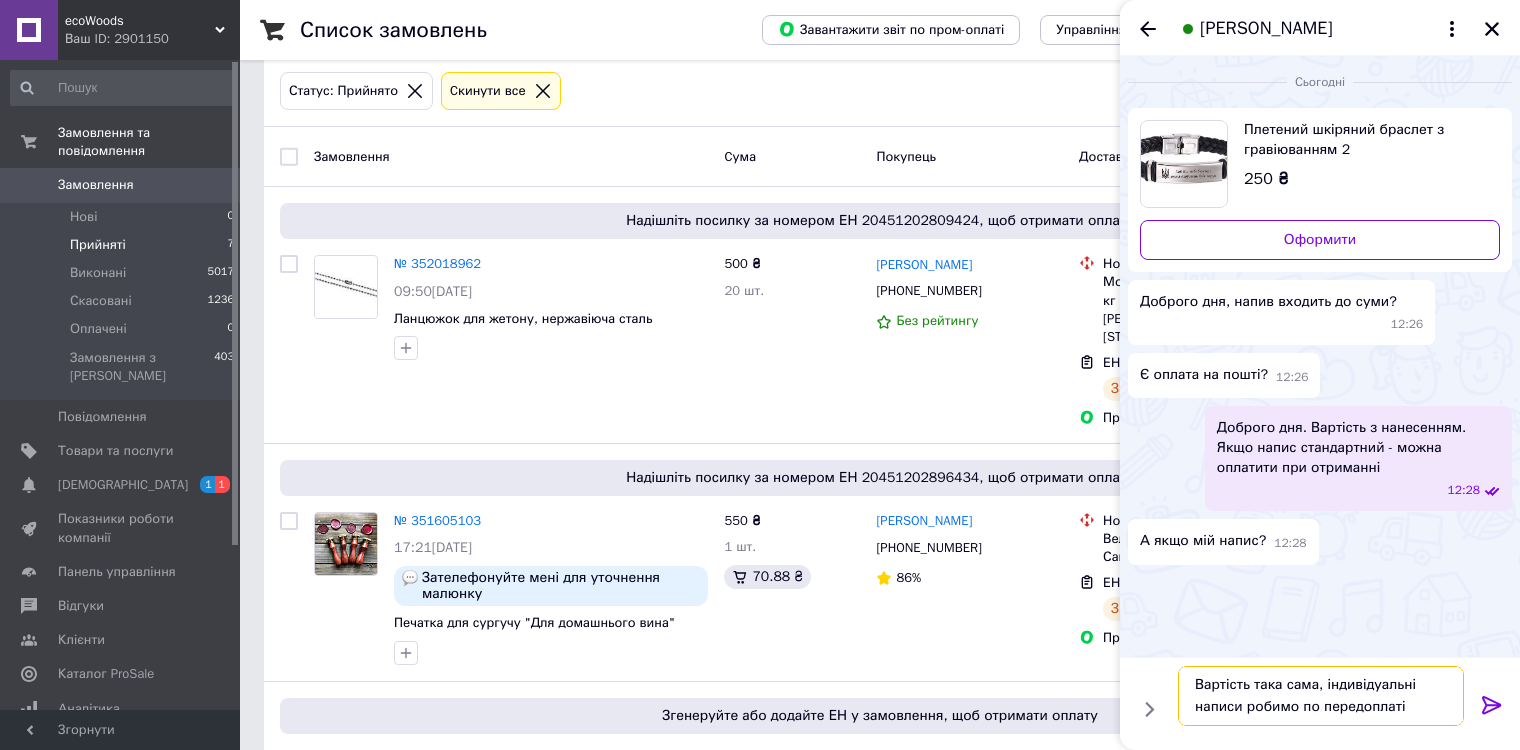 type on "Вартість така сама, індивідуальні написи робимо по передоплаті" 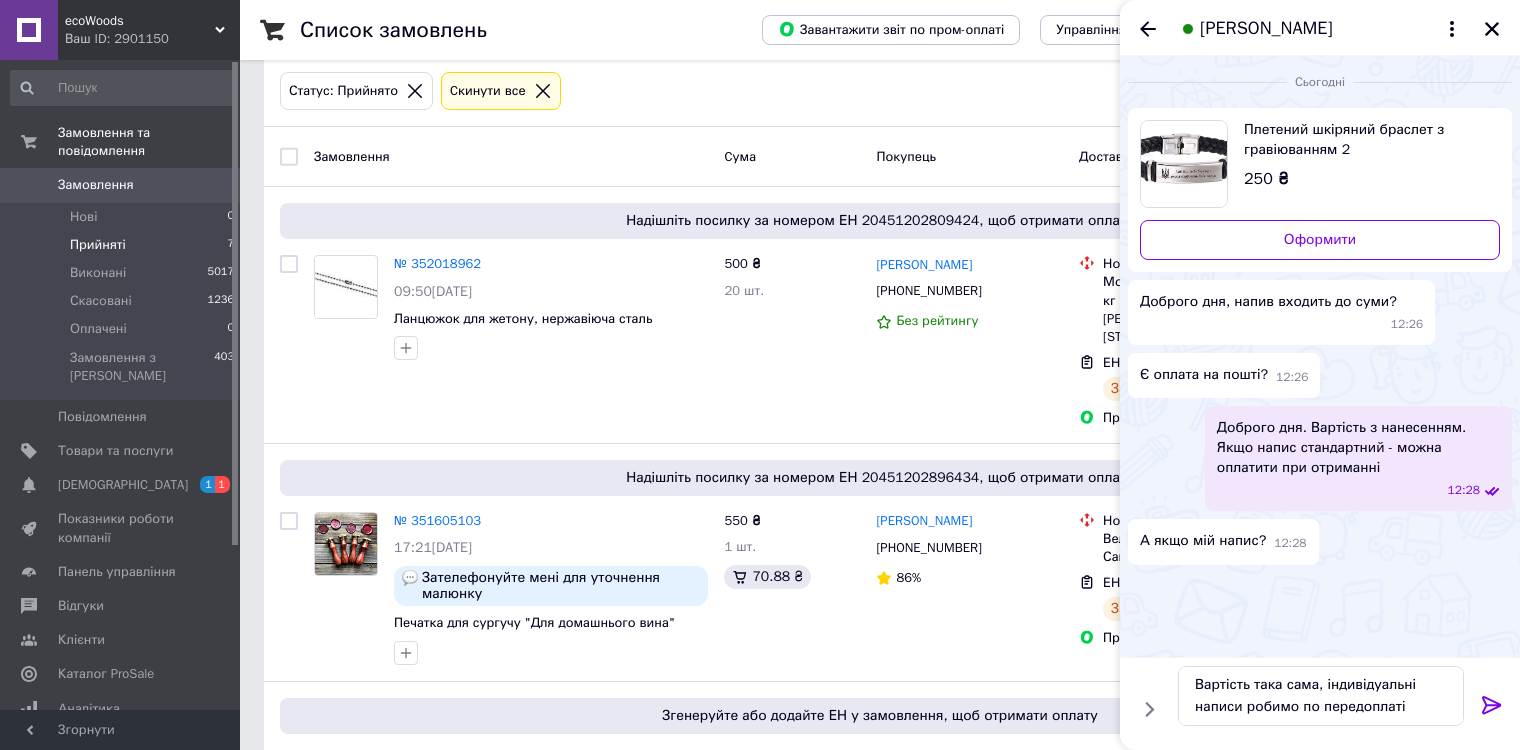 click 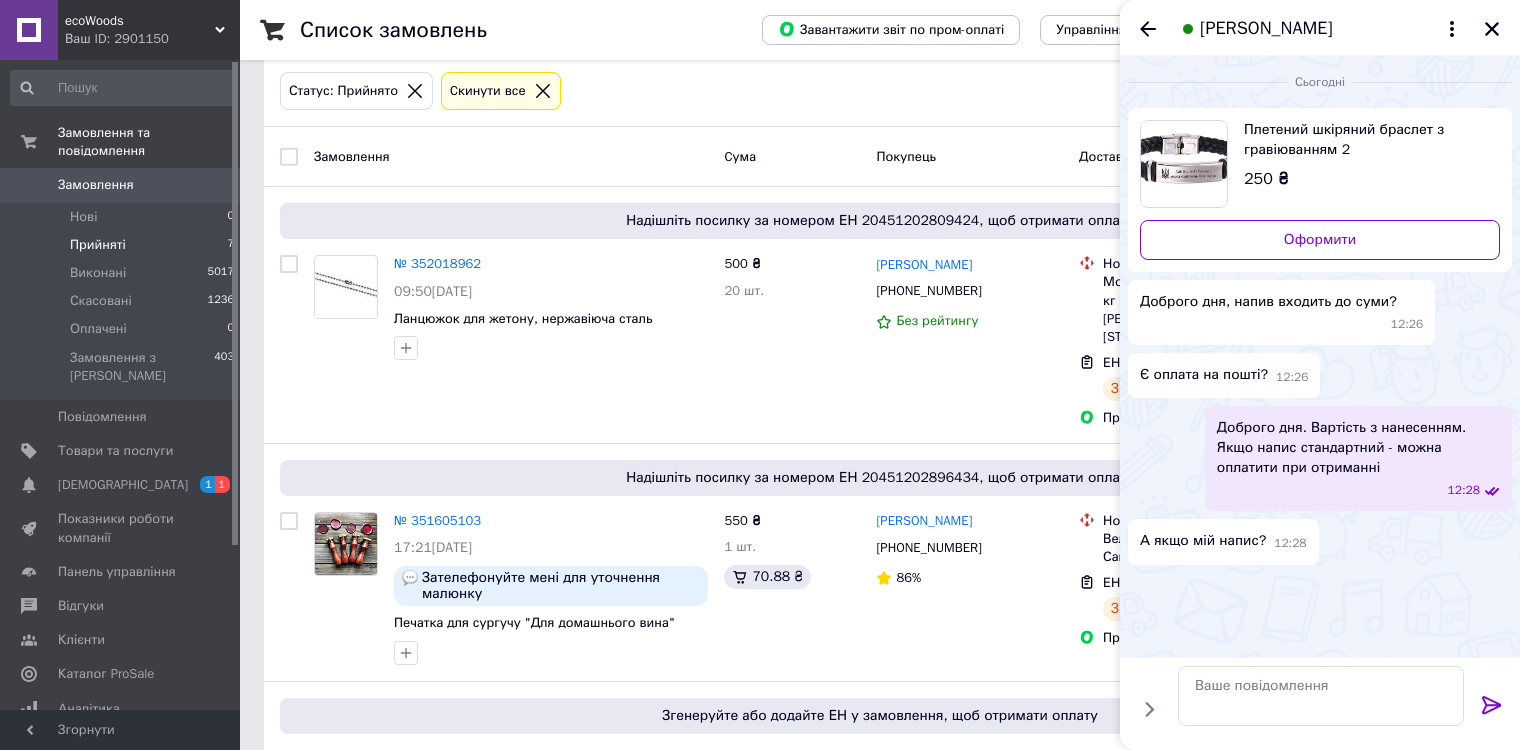scroll, scrollTop: 0, scrollLeft: 0, axis: both 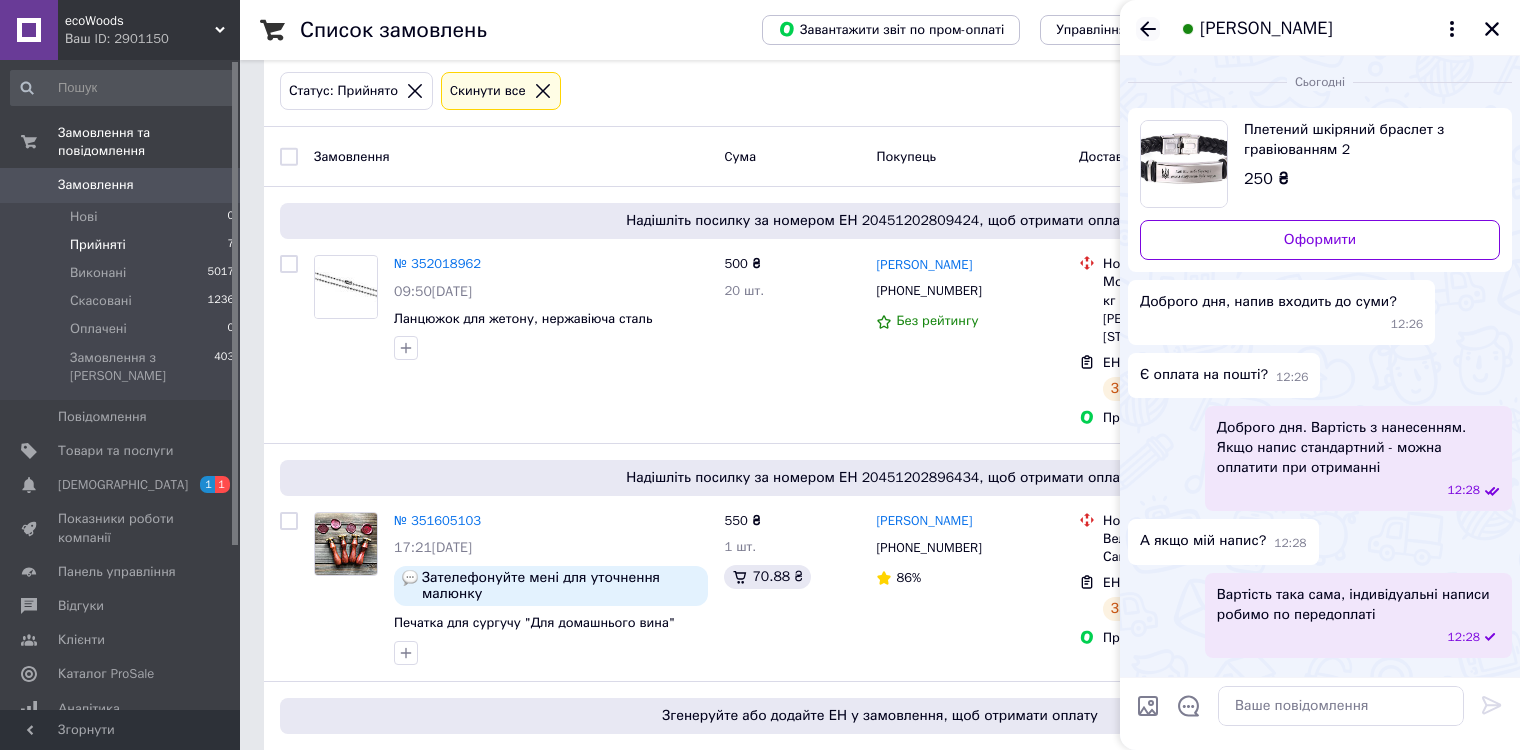 click 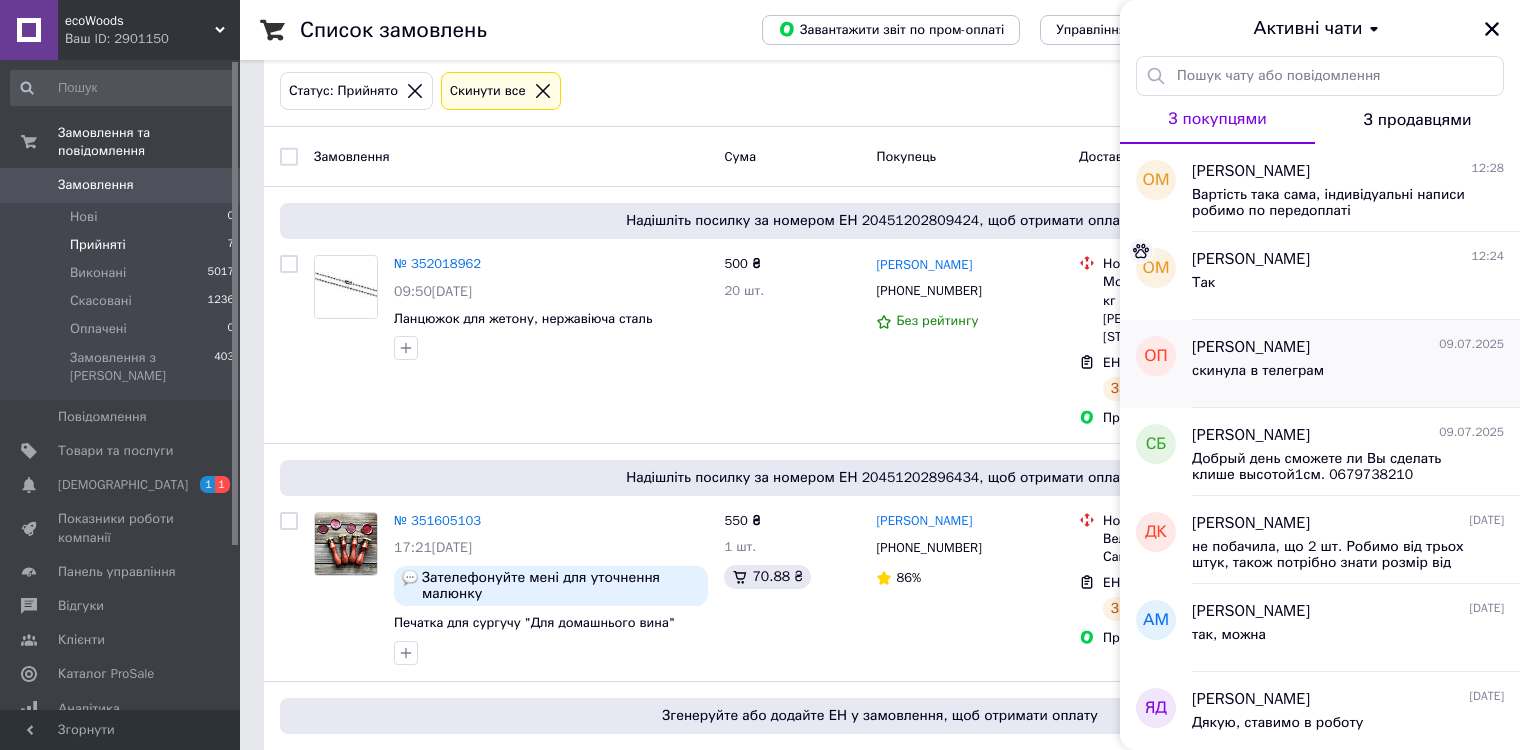 click on "скинула в телеграм" at bounding box center (1348, 375) 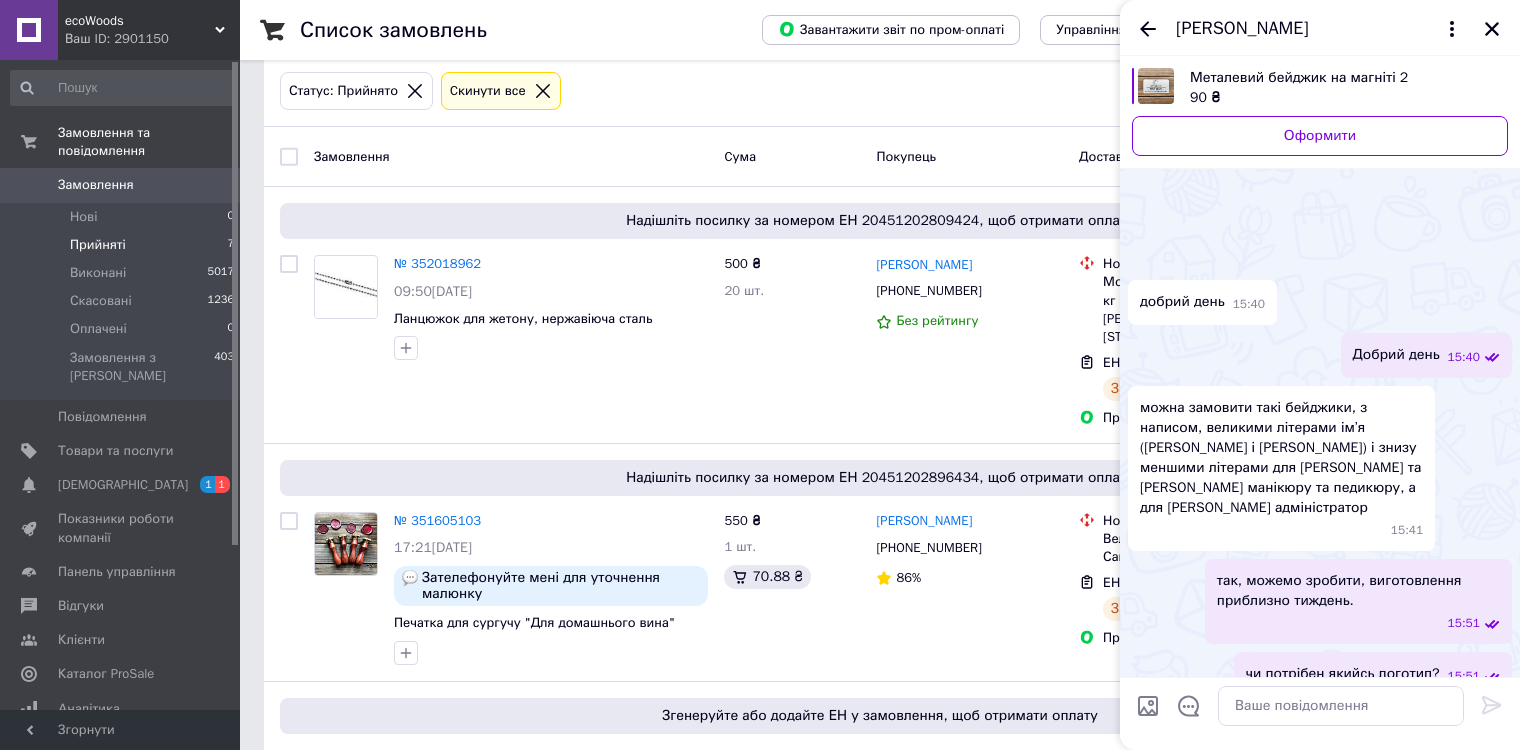 scroll, scrollTop: 405, scrollLeft: 0, axis: vertical 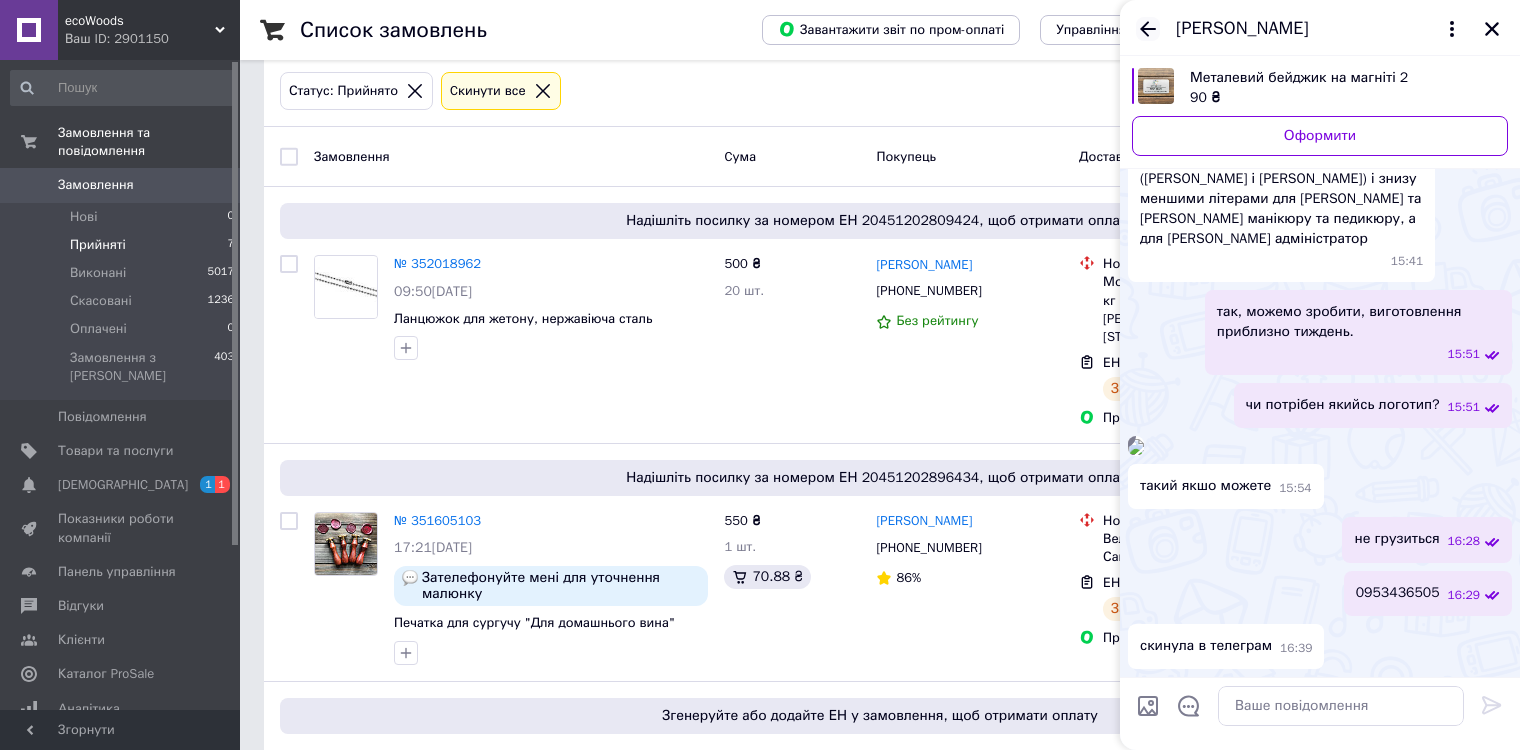 click 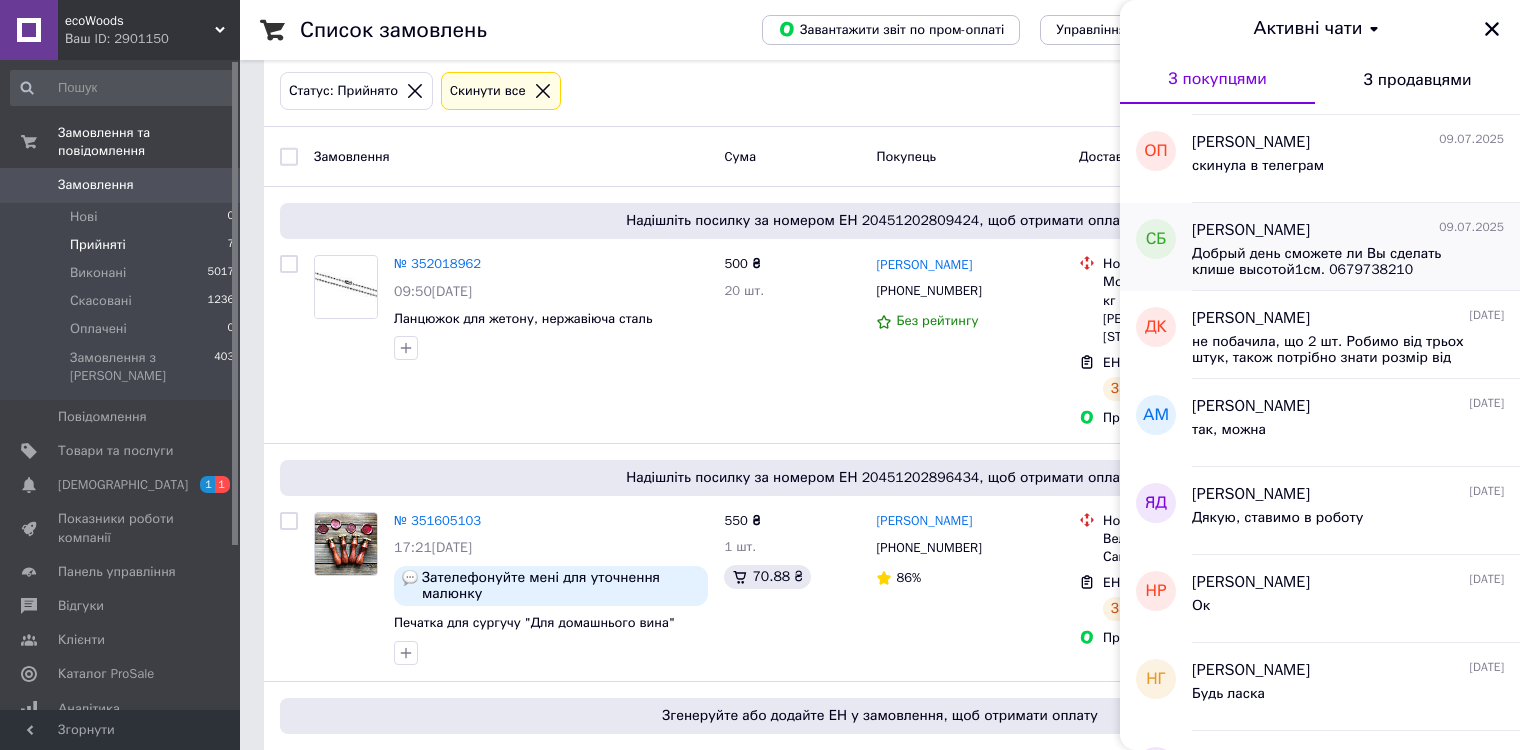 scroll, scrollTop: 200, scrollLeft: 0, axis: vertical 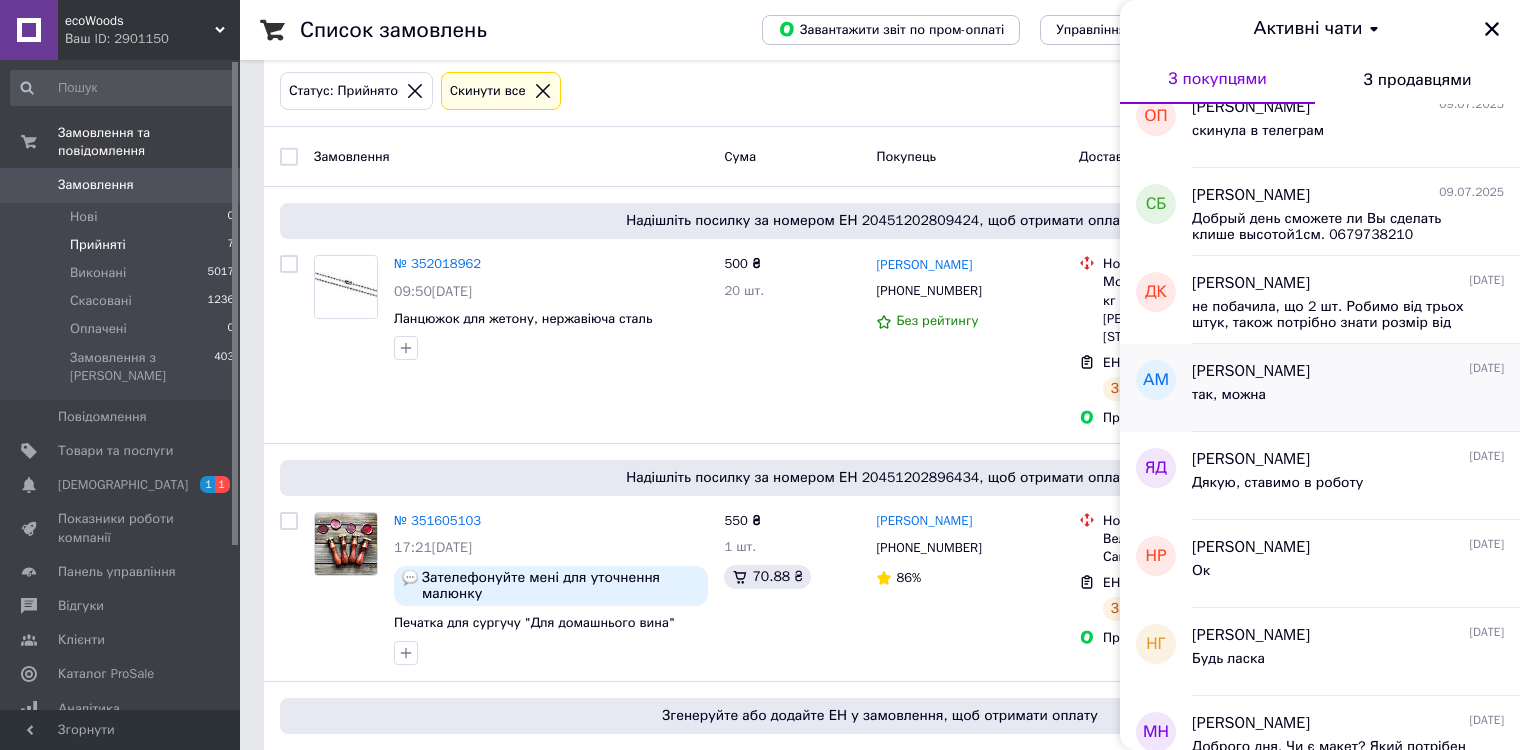 click on "так, можна" at bounding box center [1348, 399] 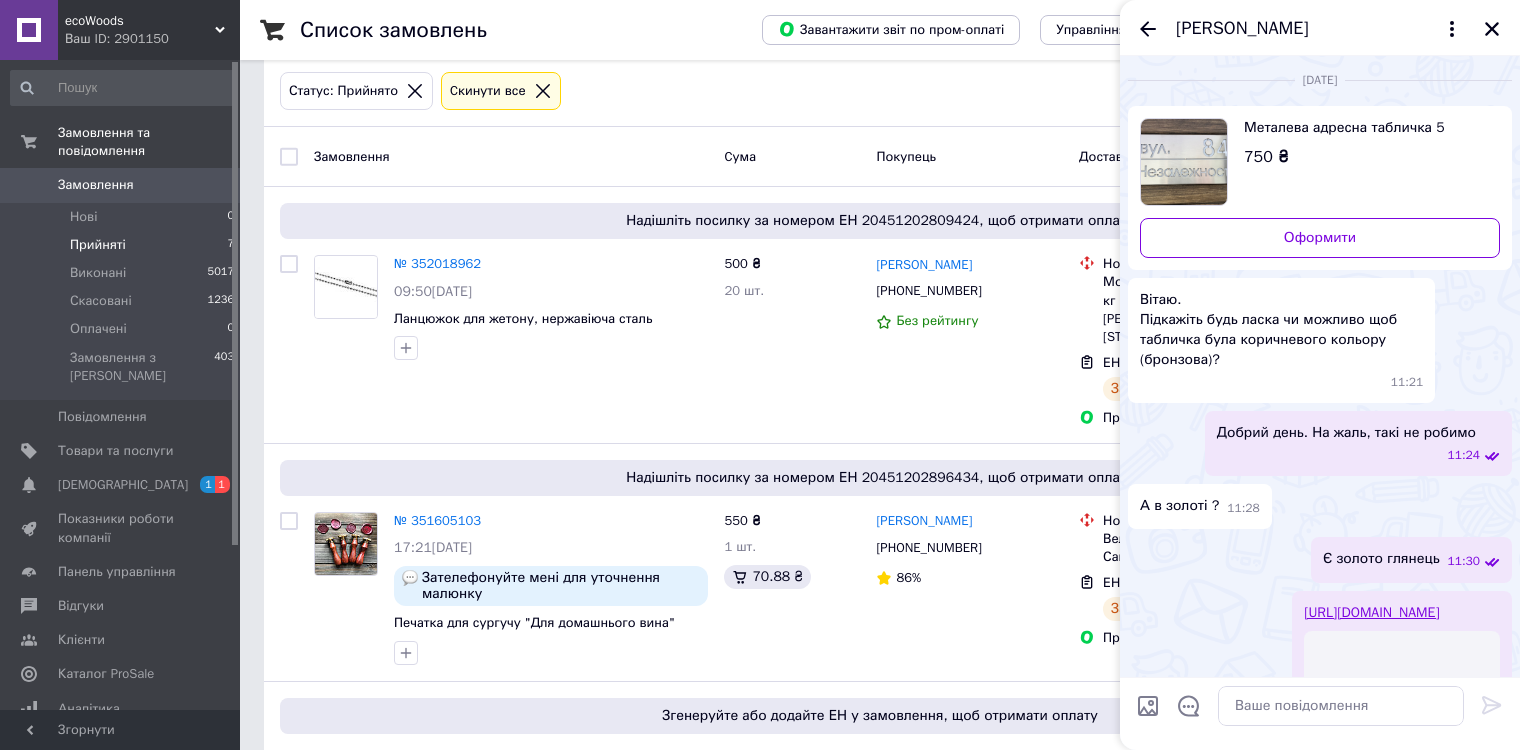 scroll, scrollTop: 0, scrollLeft: 0, axis: both 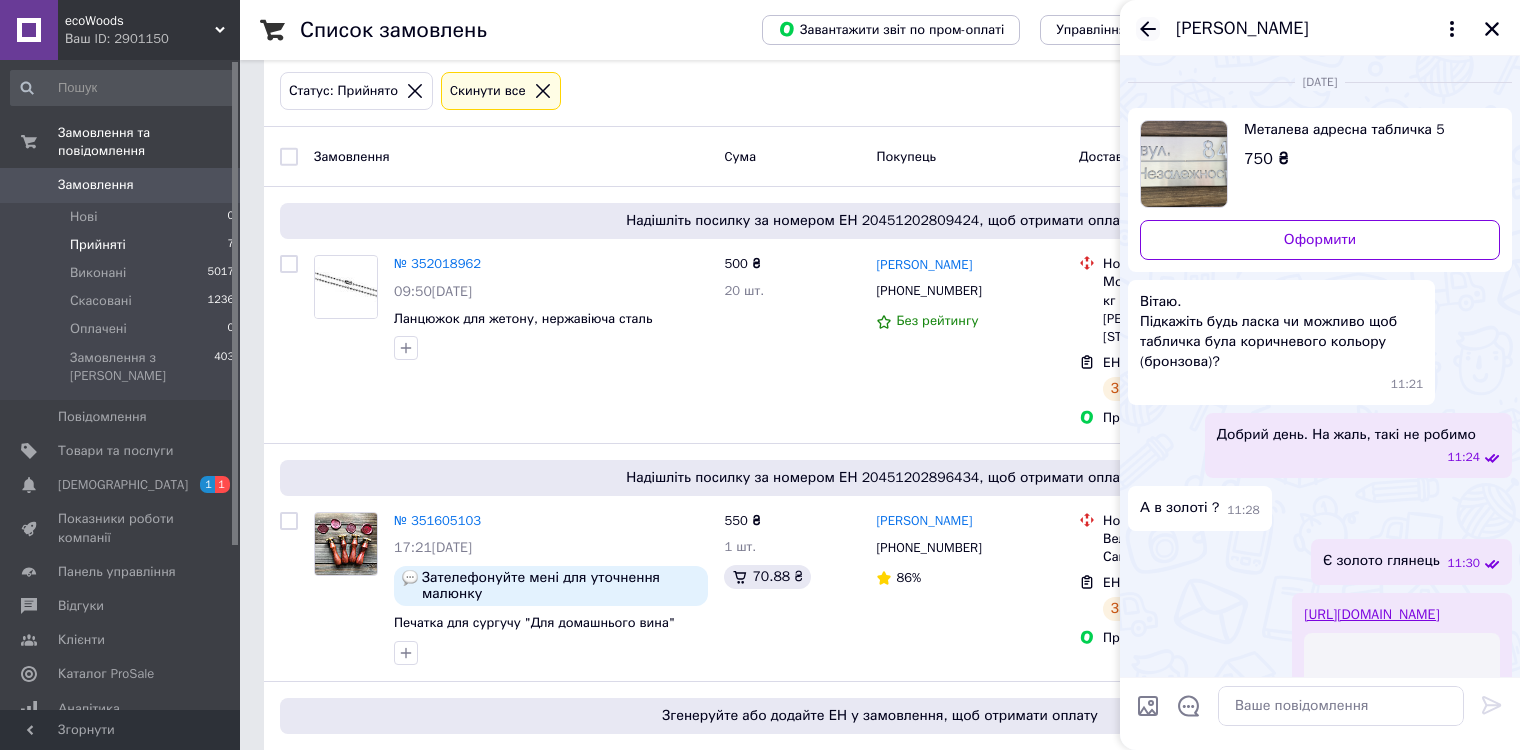 click 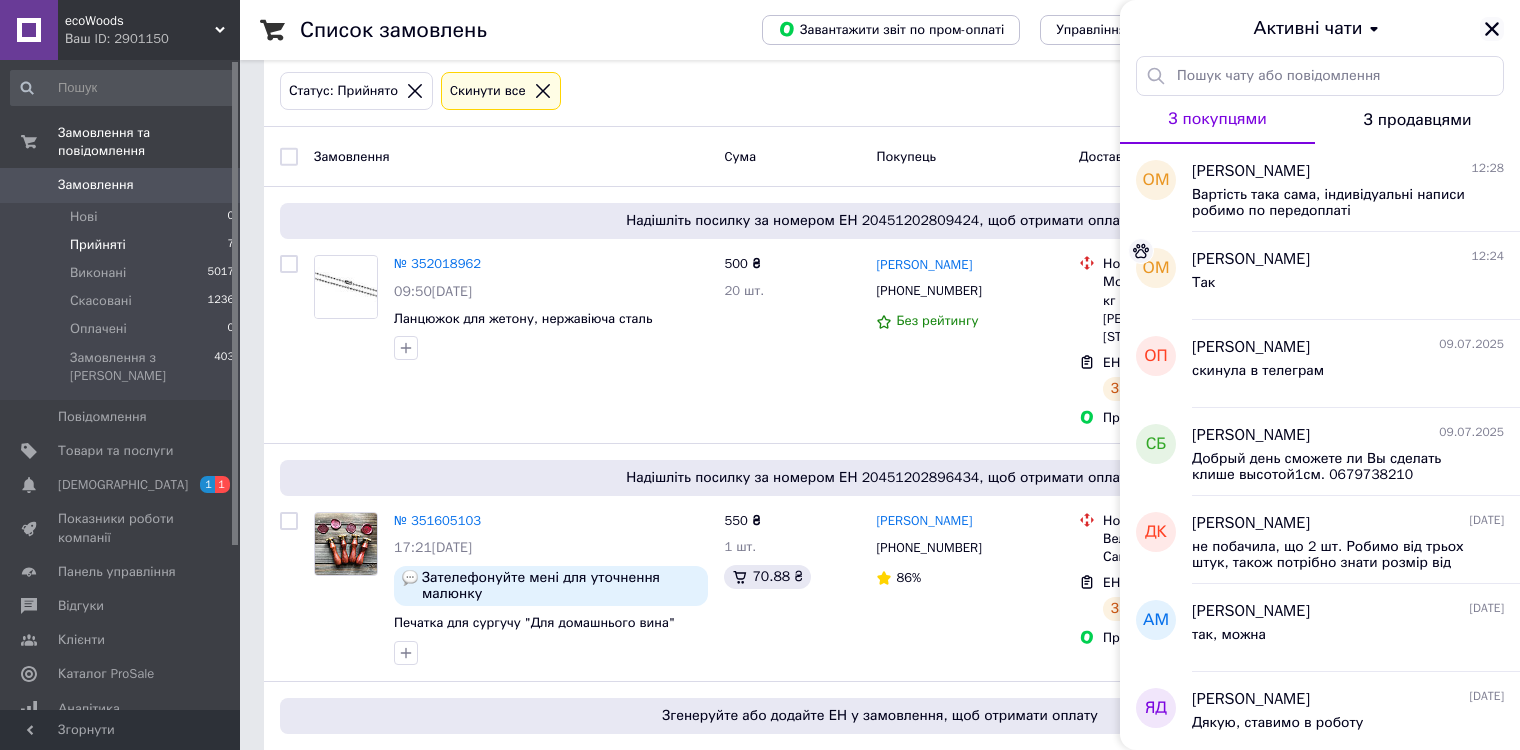 click 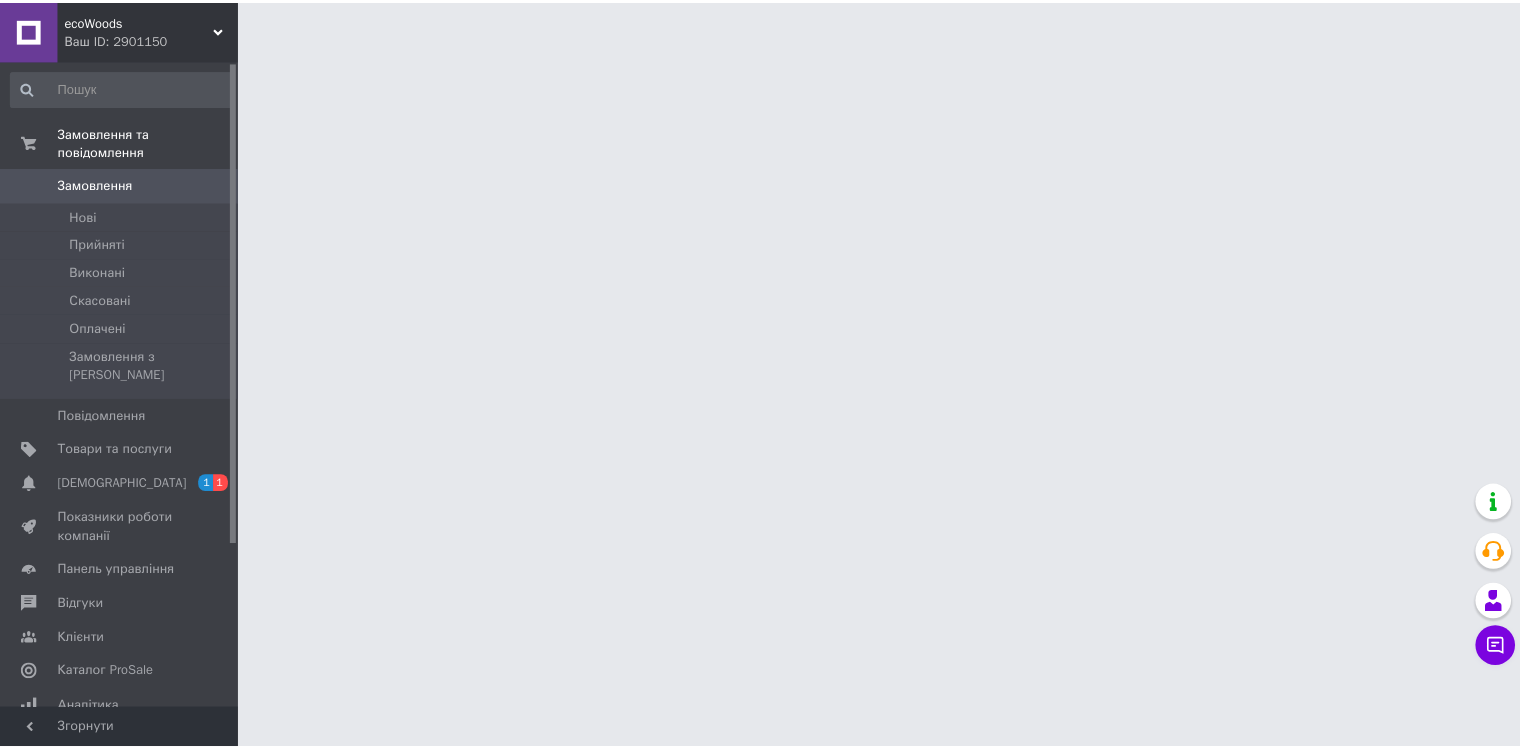 scroll, scrollTop: 0, scrollLeft: 0, axis: both 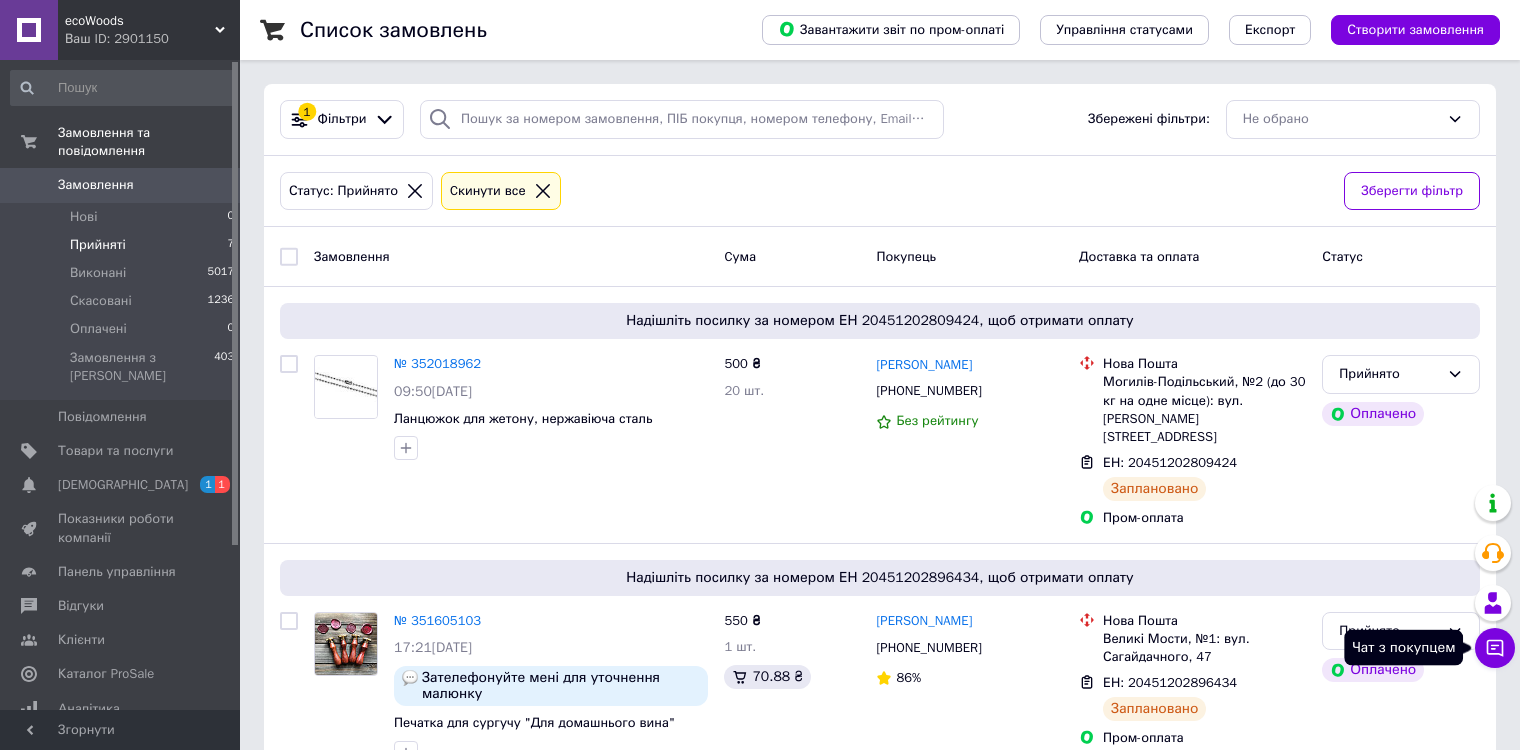 click 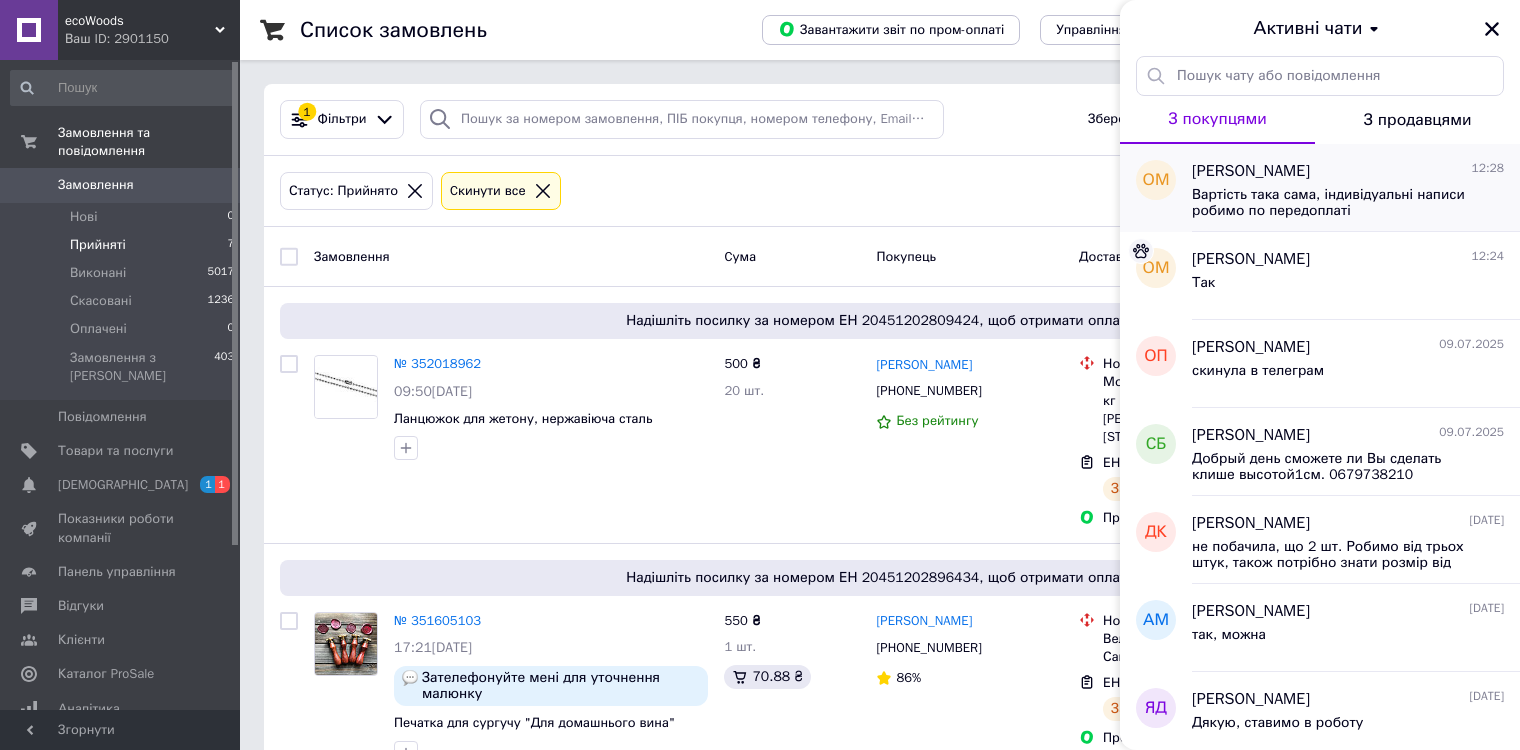 click on "Вартість така сама, індивідуальні написи робимо по передоплаті" at bounding box center (1334, 203) 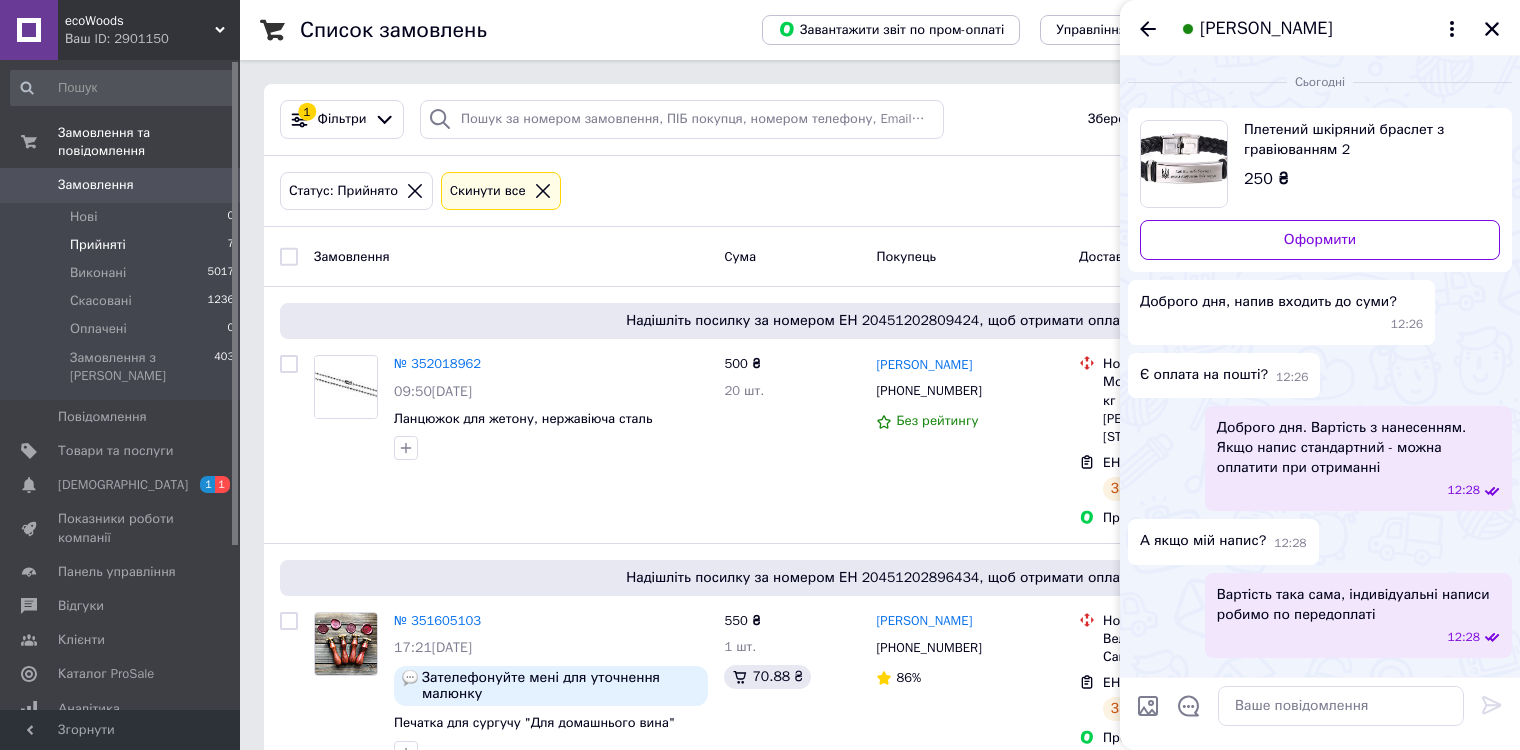 click 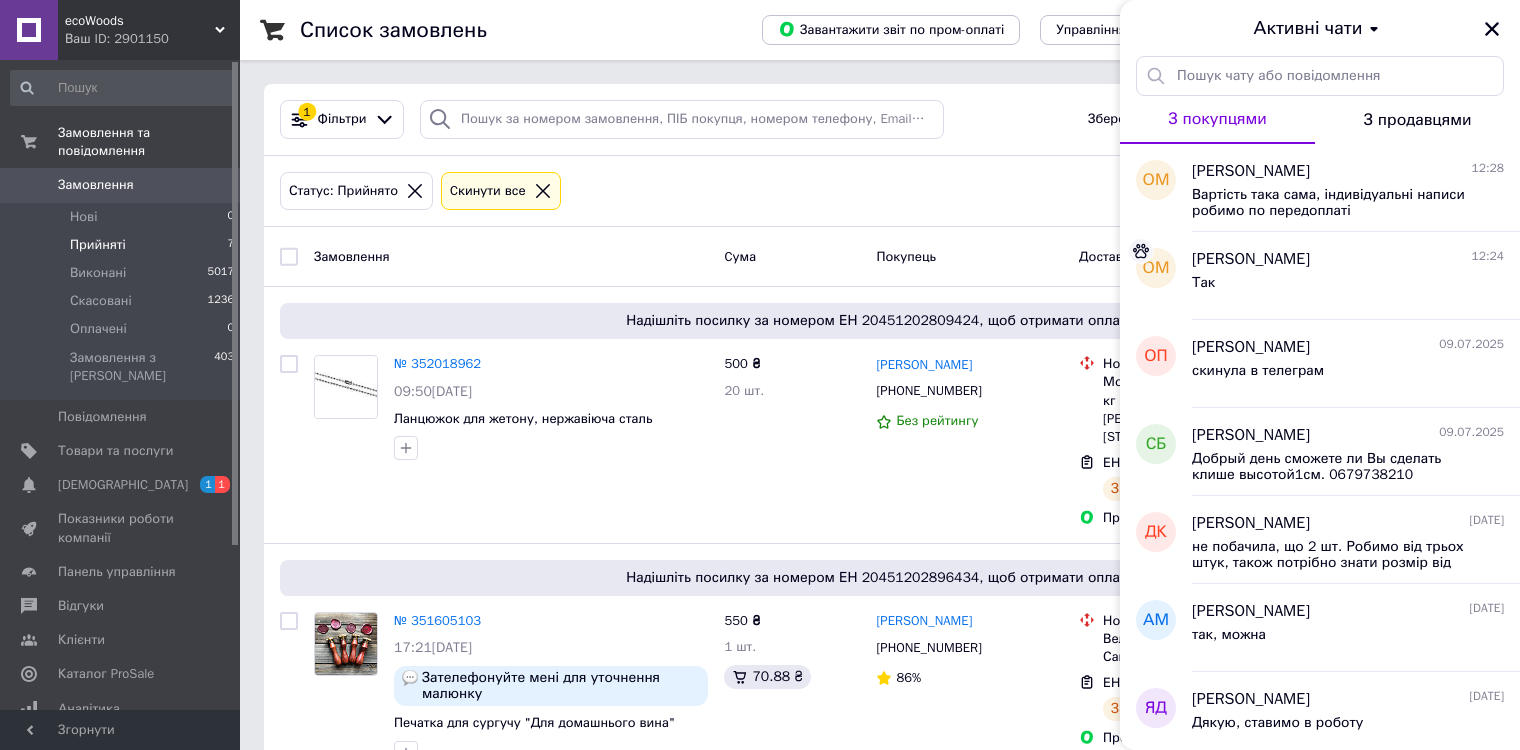 click on "Активні чати" at bounding box center (1320, 28) 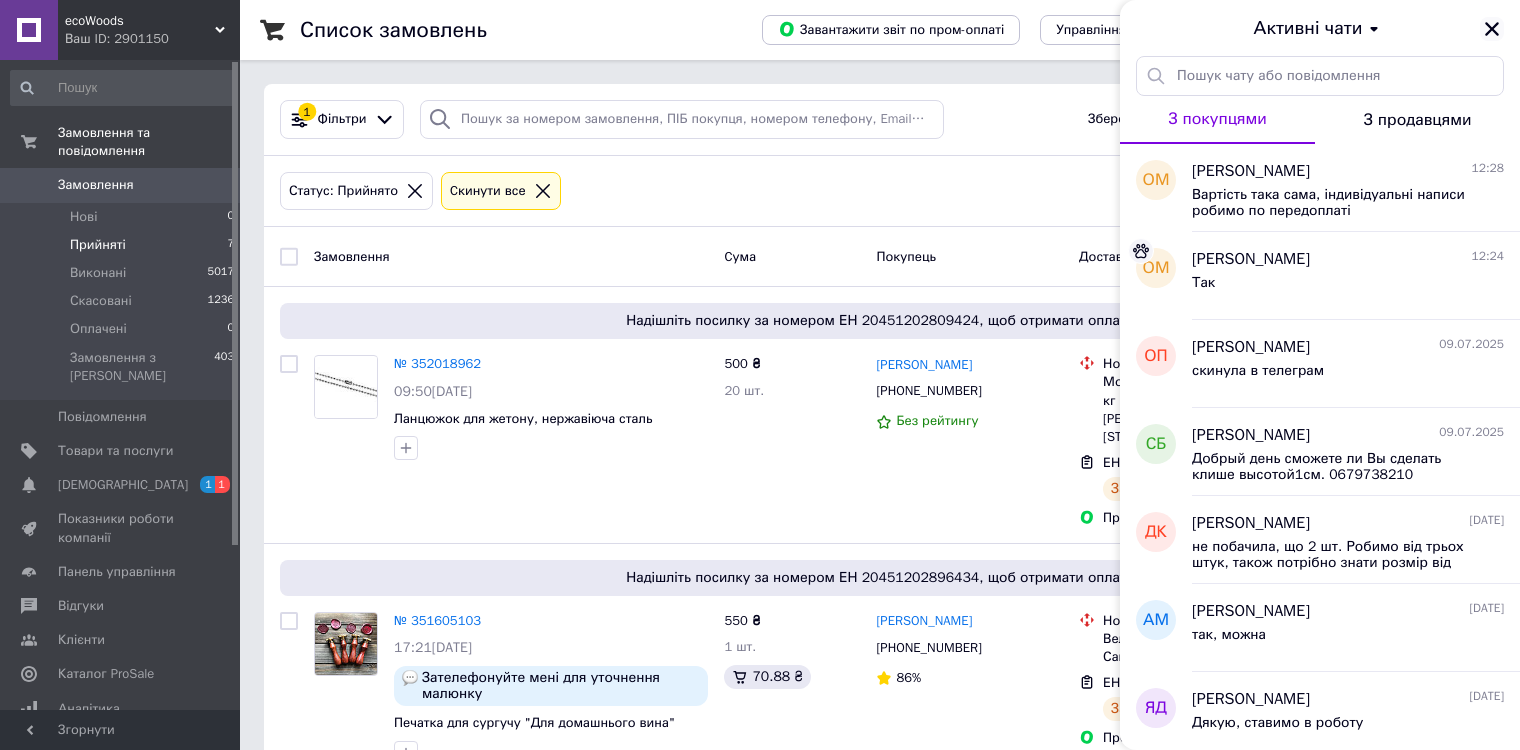 click 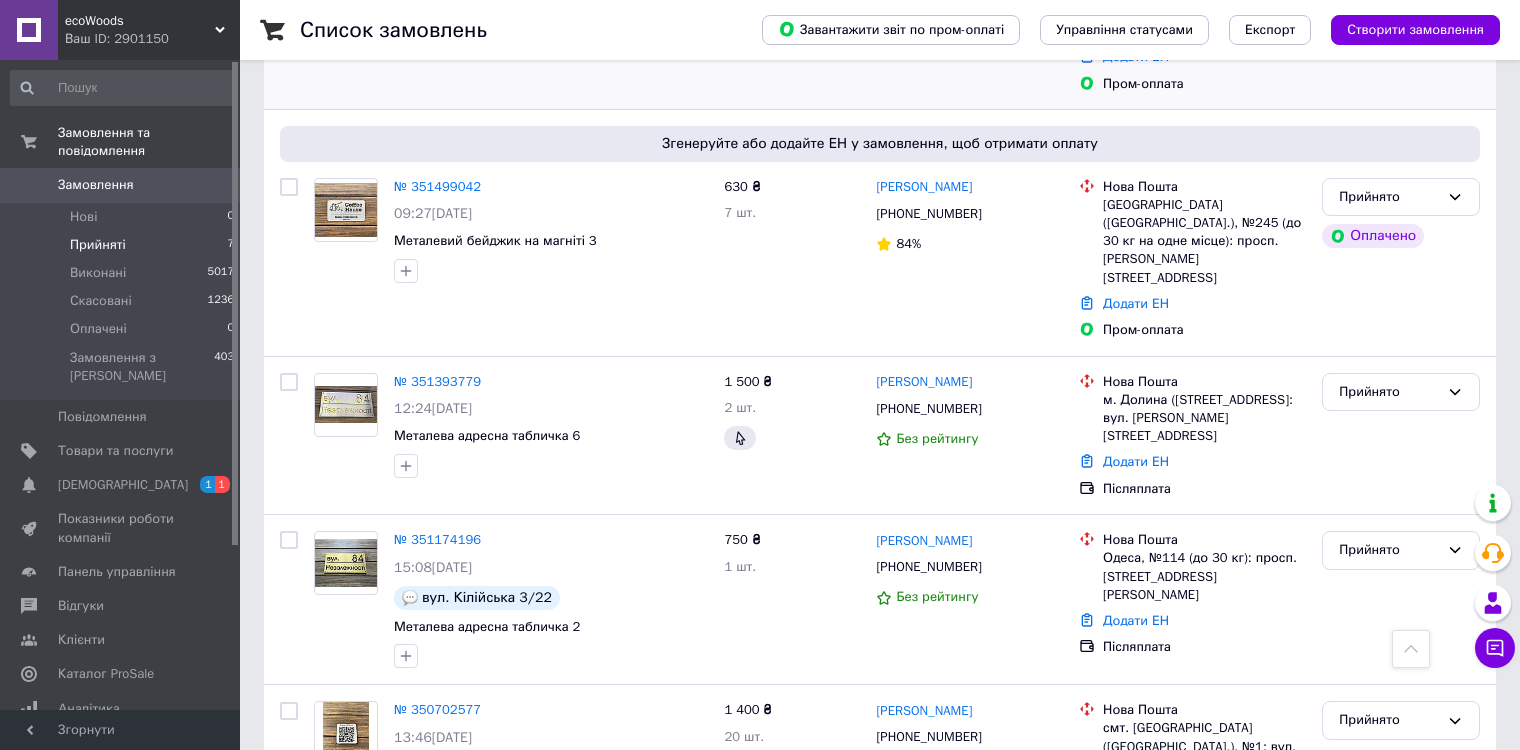 scroll, scrollTop: 971, scrollLeft: 0, axis: vertical 